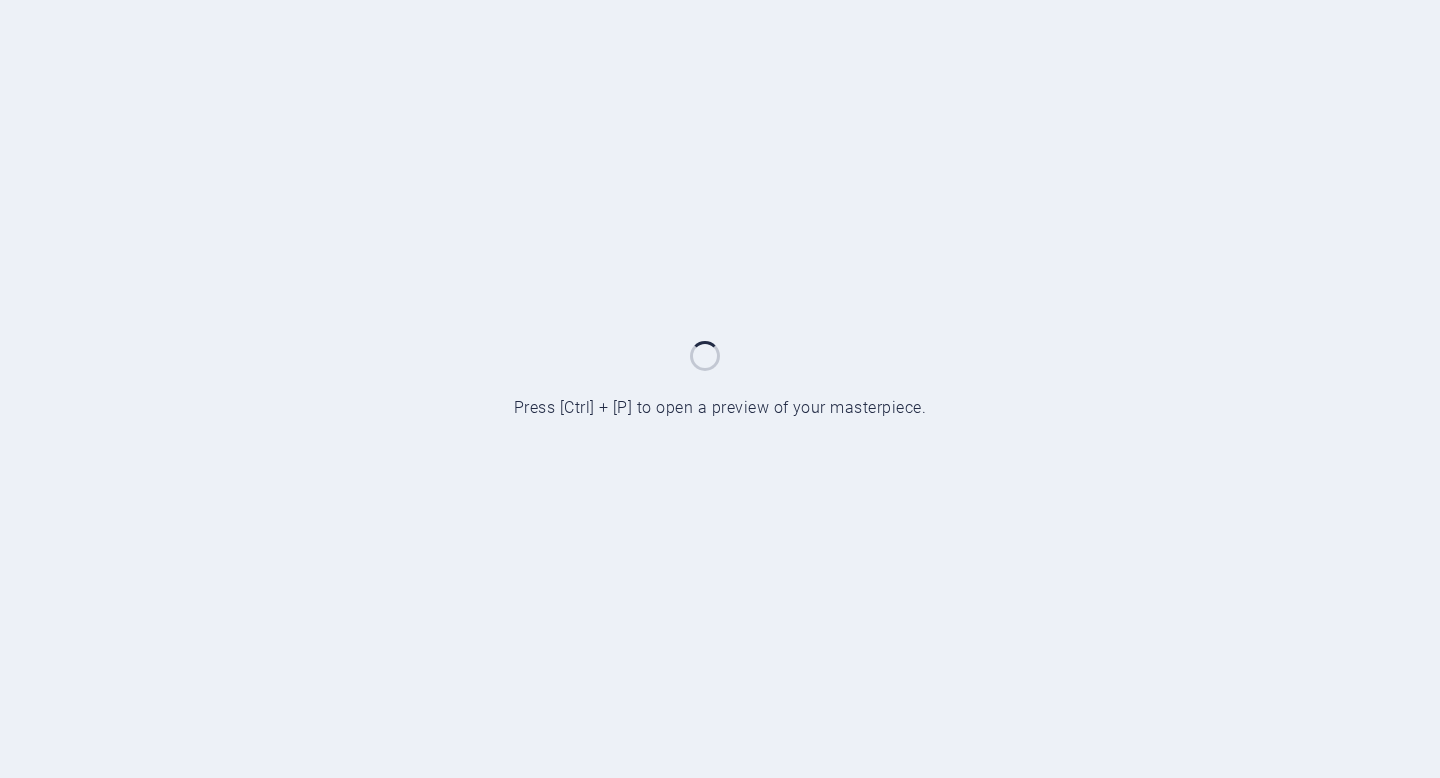 scroll, scrollTop: 0, scrollLeft: 0, axis: both 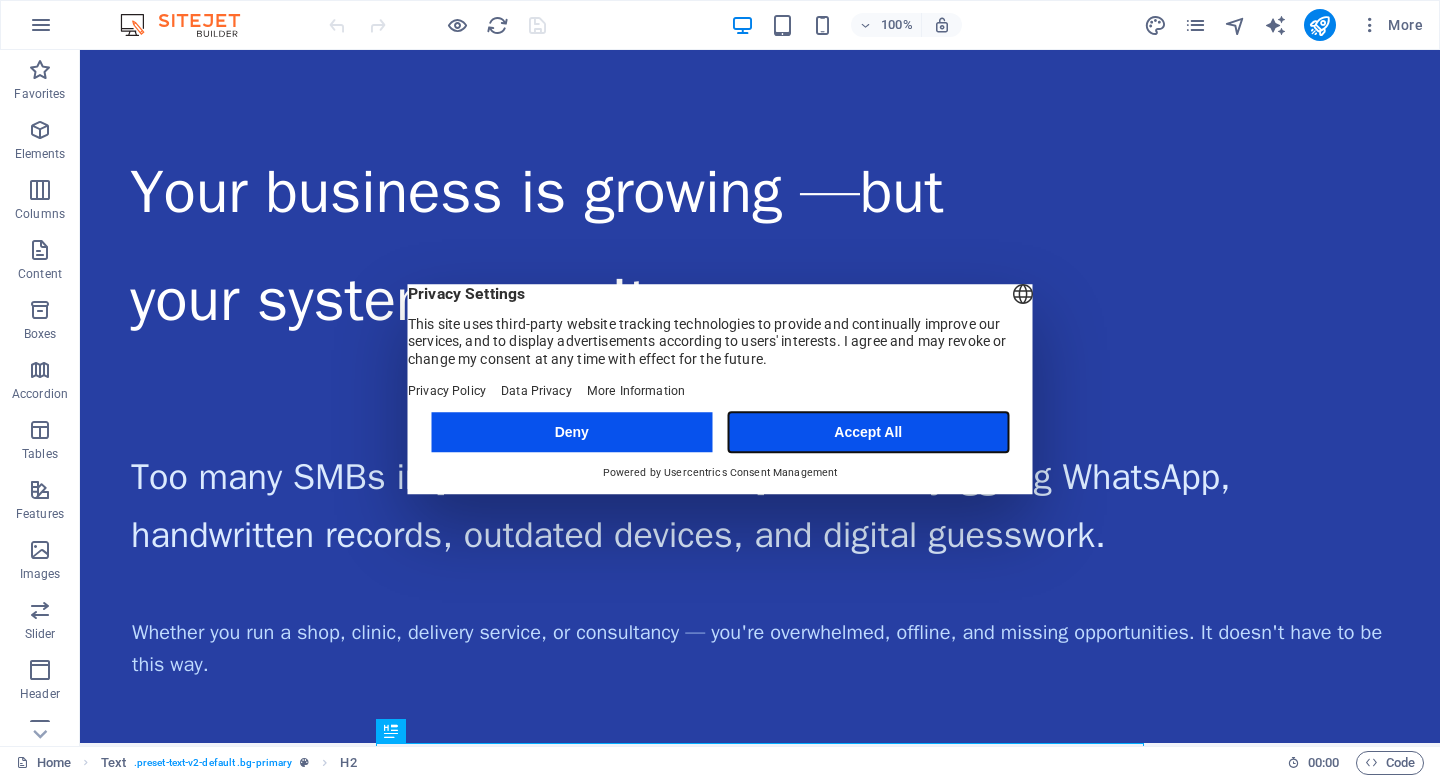 click on "Accept All" at bounding box center (868, 432) 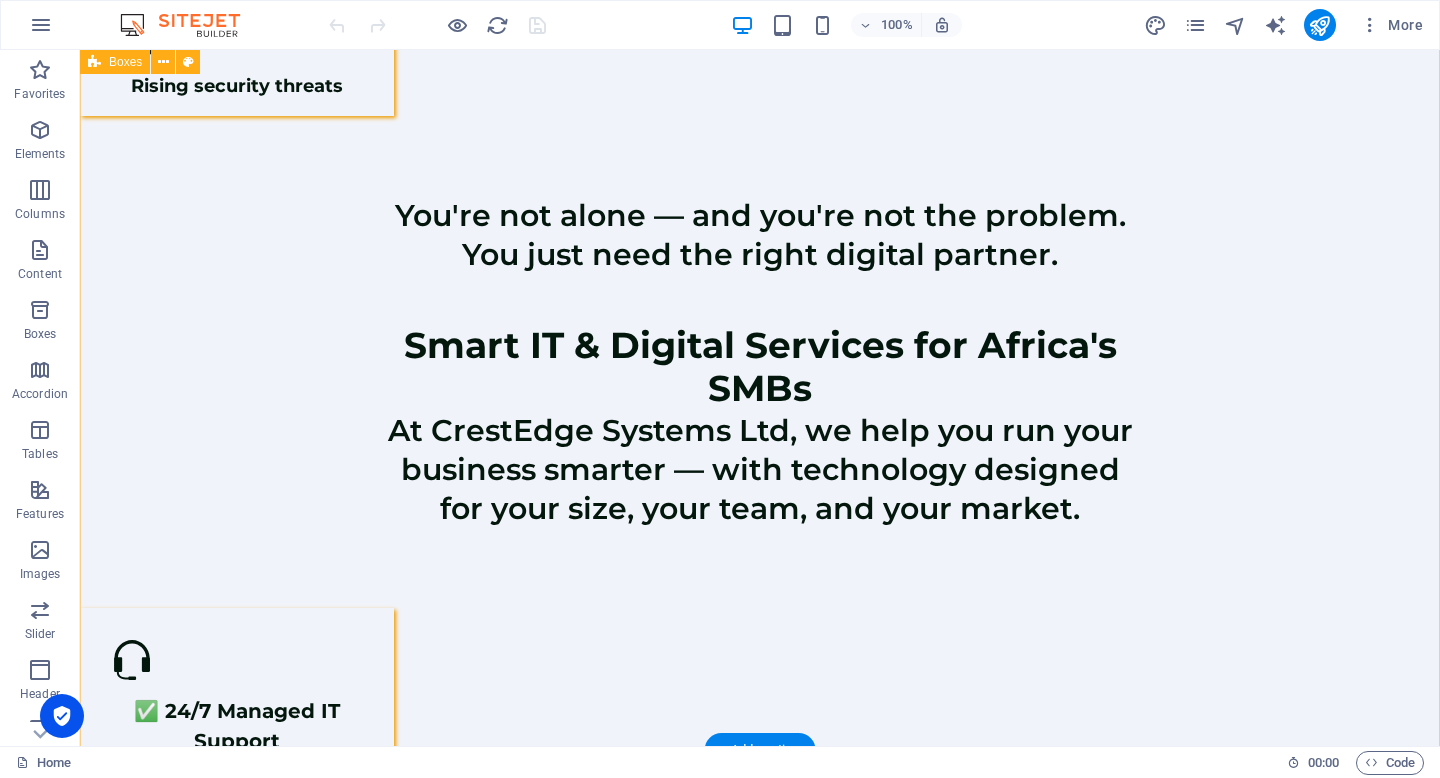 scroll, scrollTop: 1486, scrollLeft: 0, axis: vertical 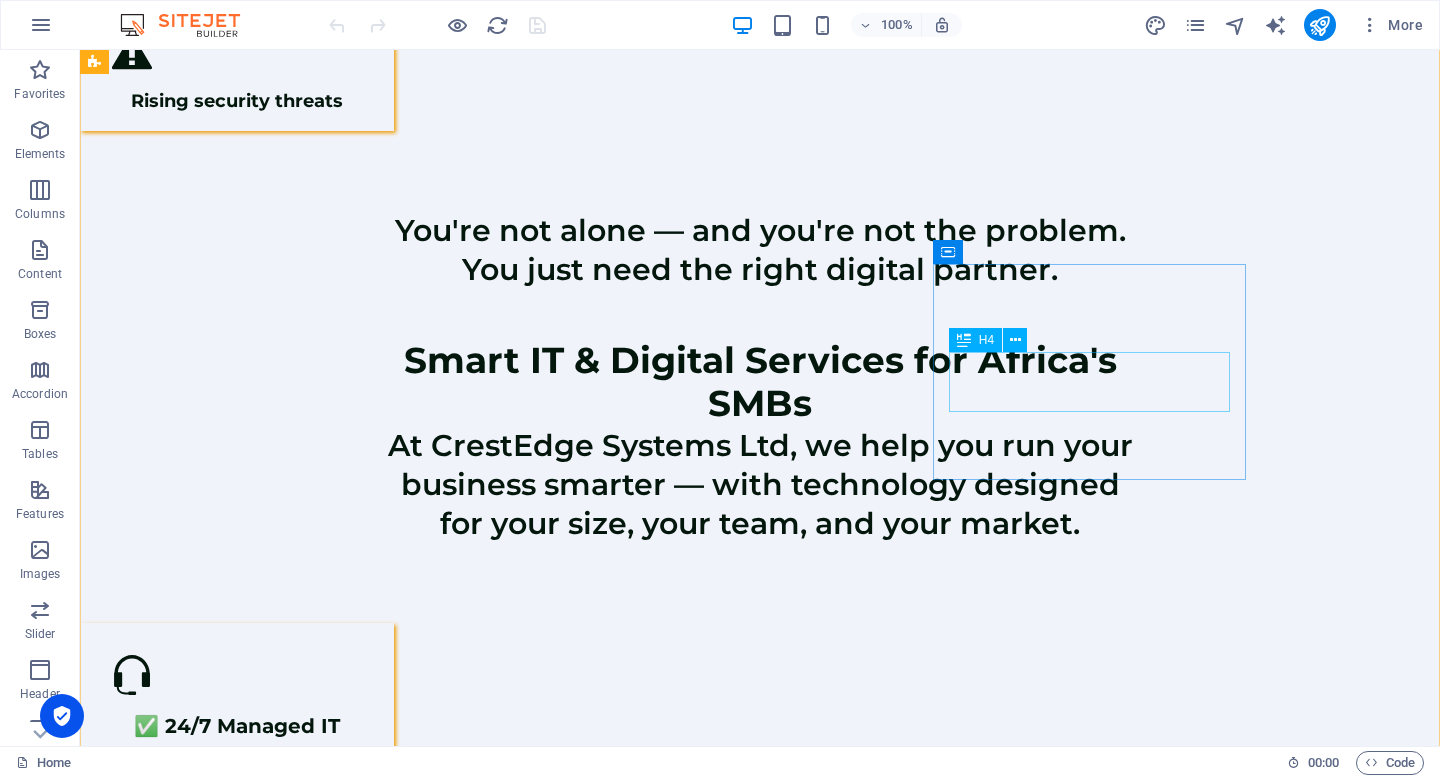 click on "✅ Business Website + Google Optimization" at bounding box center [237, 1826] 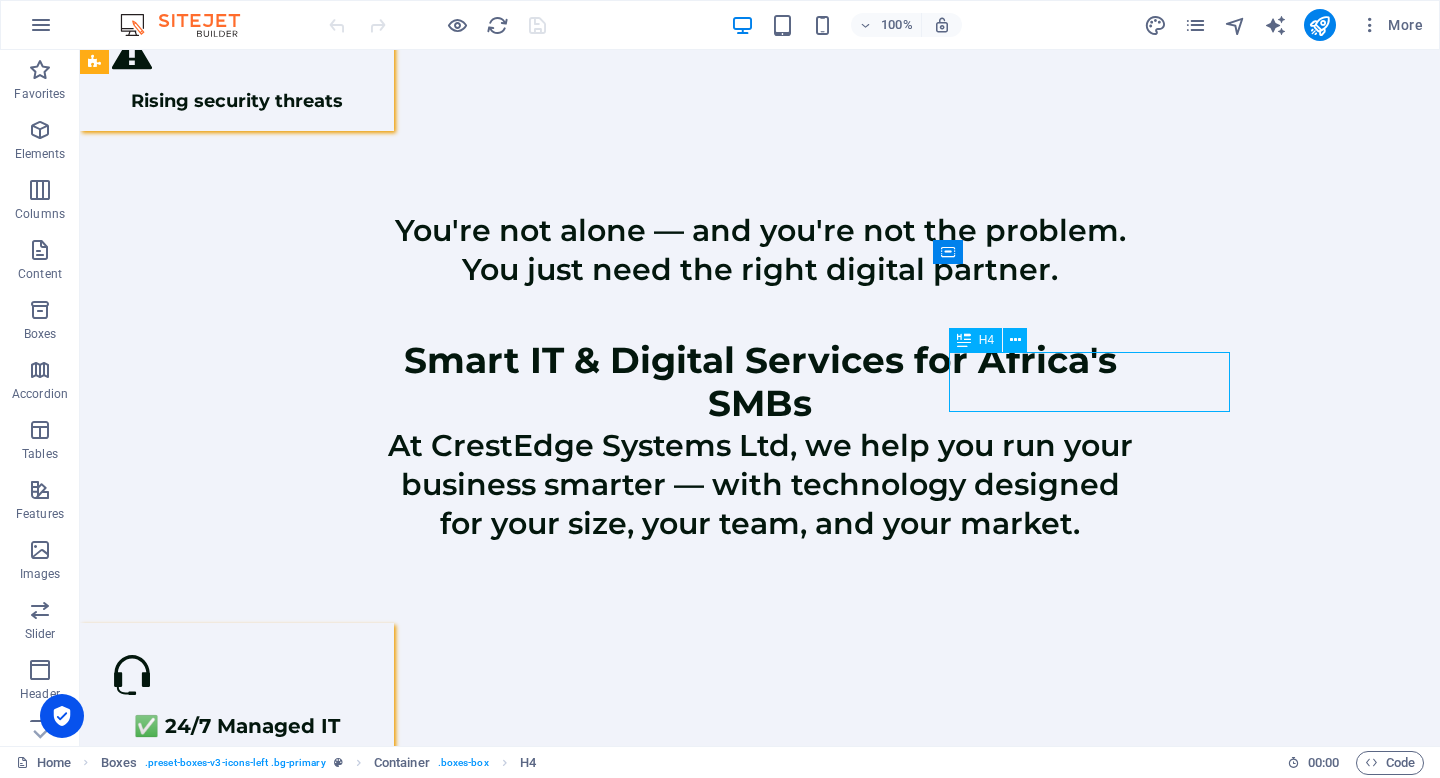 click on "✅ Business Website + Google Optimization" at bounding box center [237, 1826] 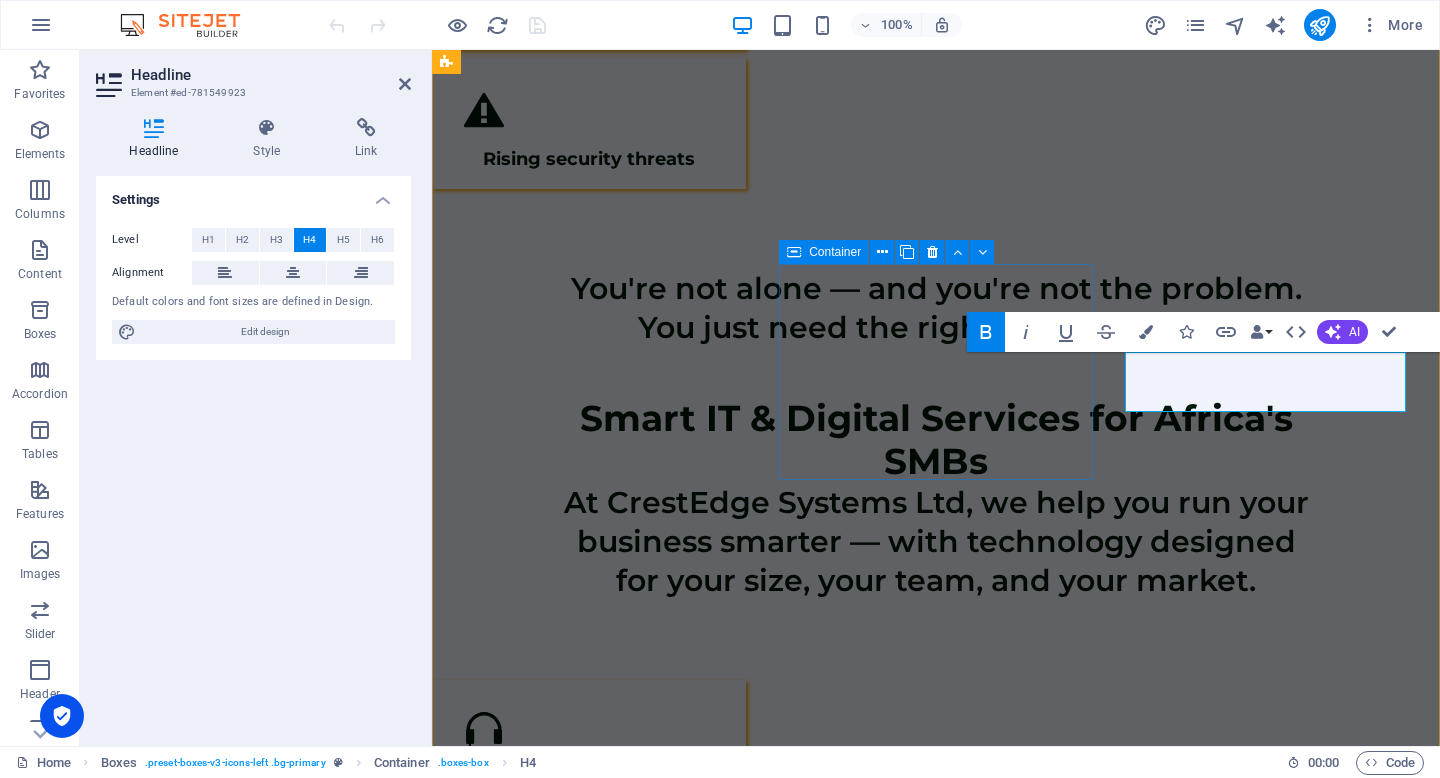 scroll, scrollTop: 1543, scrollLeft: 0, axis: vertical 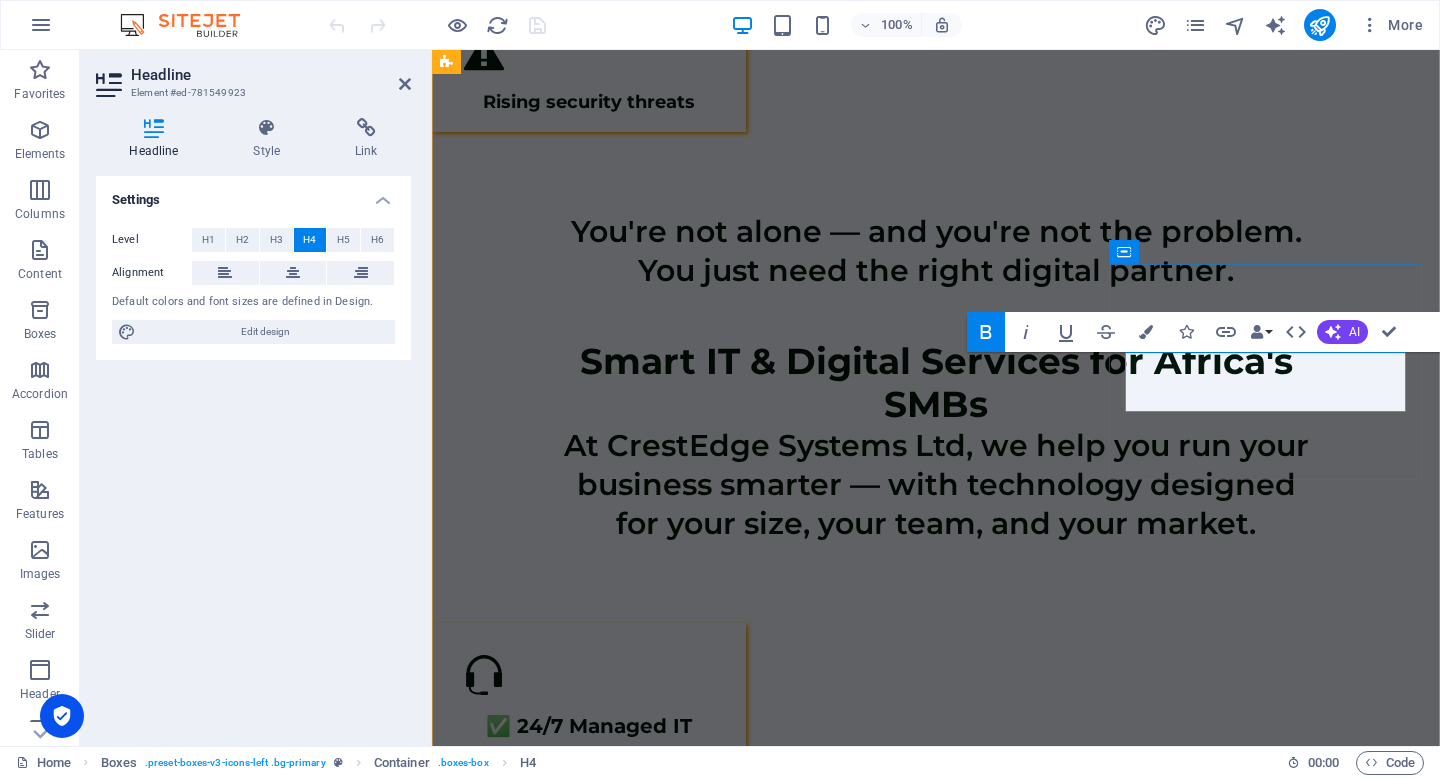 click on "✅ Business Website + Google Optimization" at bounding box center (589, 1827) 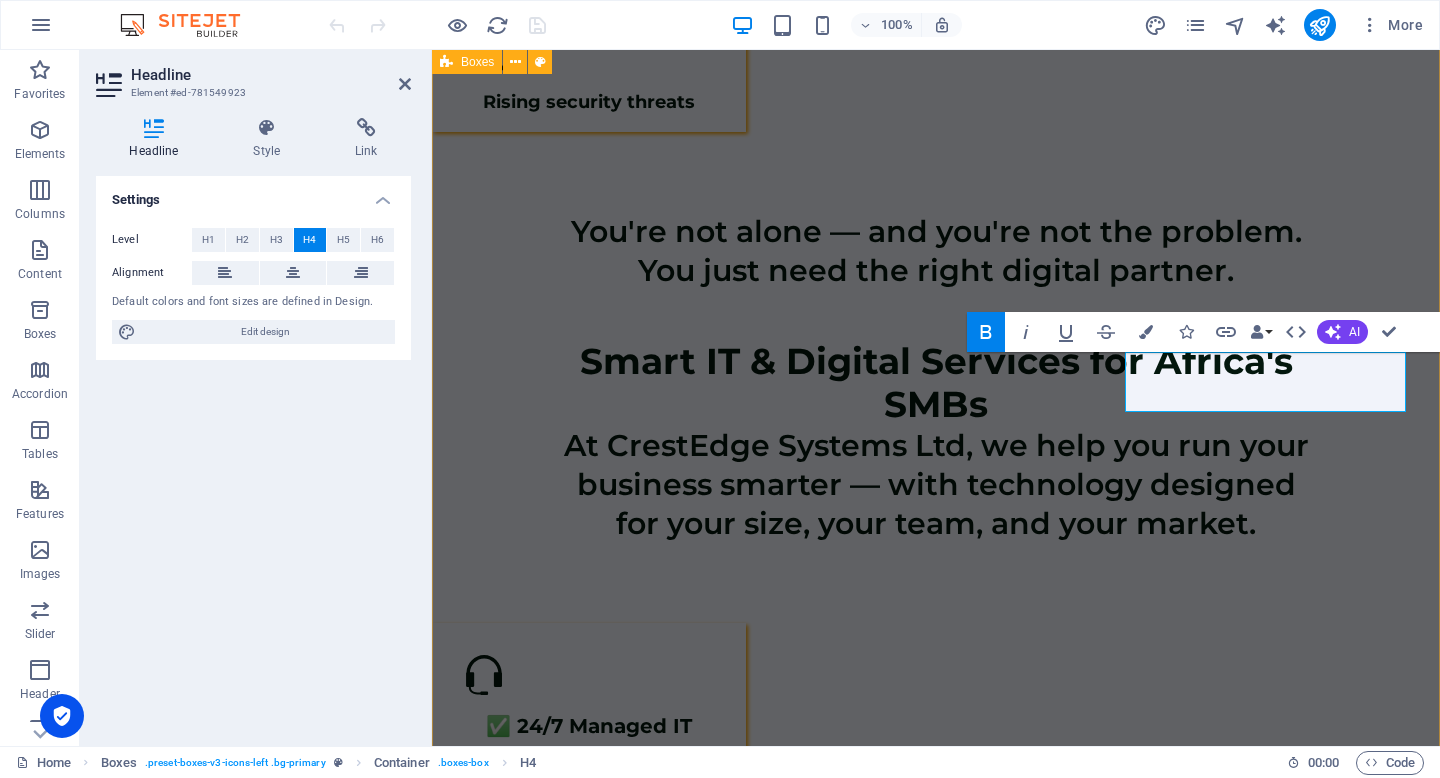 click on "✅ 24/7 Managed IT Support Round-the-clock technical assistance for your business ✅ Cloud Setup & Workflow Automation Streamline operations with cloud-based automation ✅ Affordable IT Supplies Laptops, POS systems, and software solutions .fa-secondary{opacity:.4} ✅ Cybersecurity Protection Comprehensive security for your business data ✅ IT Consulting & Digital Strategy Expert guidance for your digital transformation ✅ Business Website + Google Optimization Professional web presence and local SEO ✅ SEO & Lead Generation Tools Drive traffic and generate quality leads ✅ Vertical Kits for Retail, Logistics, Clinics Drive traffic and generate quality leads" at bounding box center (936, 1497) 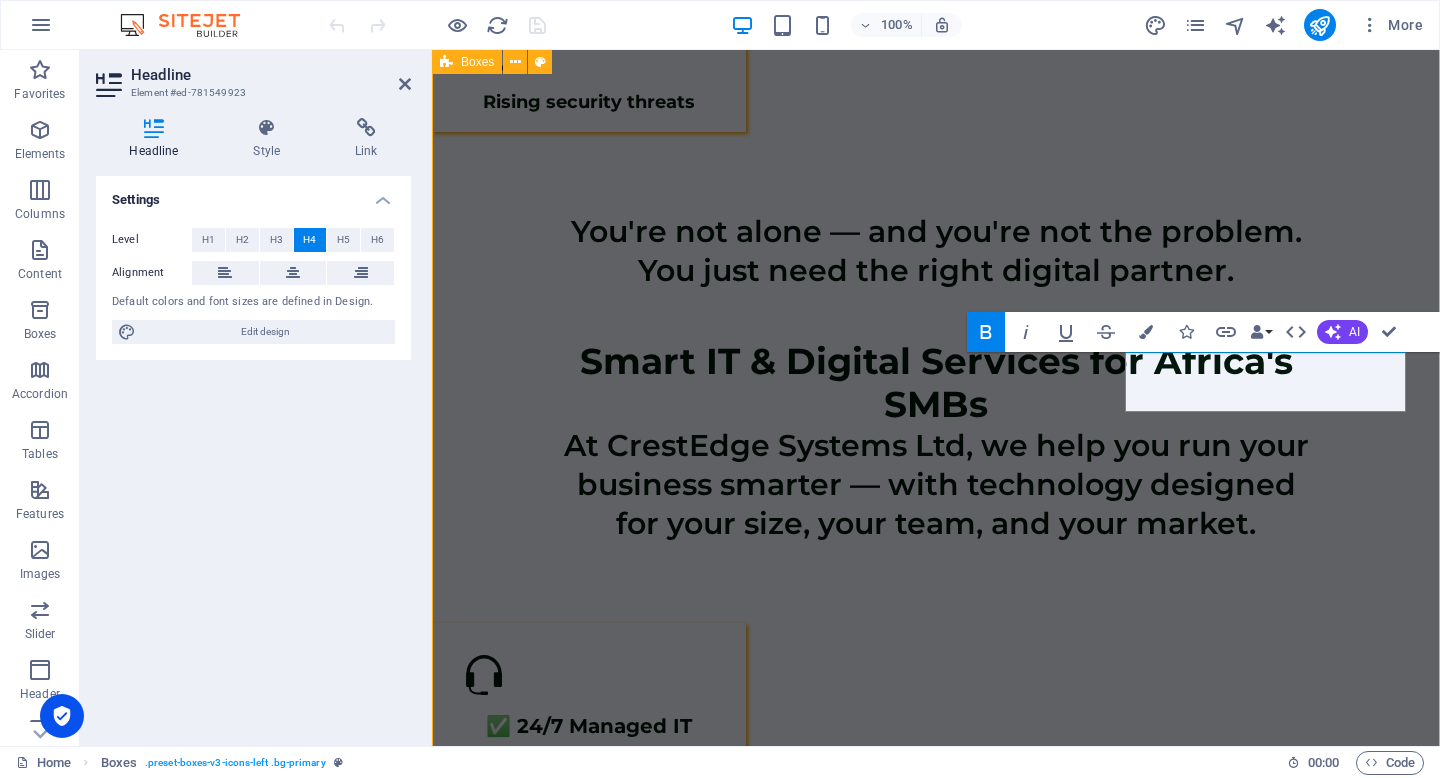 scroll, scrollTop: 1485, scrollLeft: 0, axis: vertical 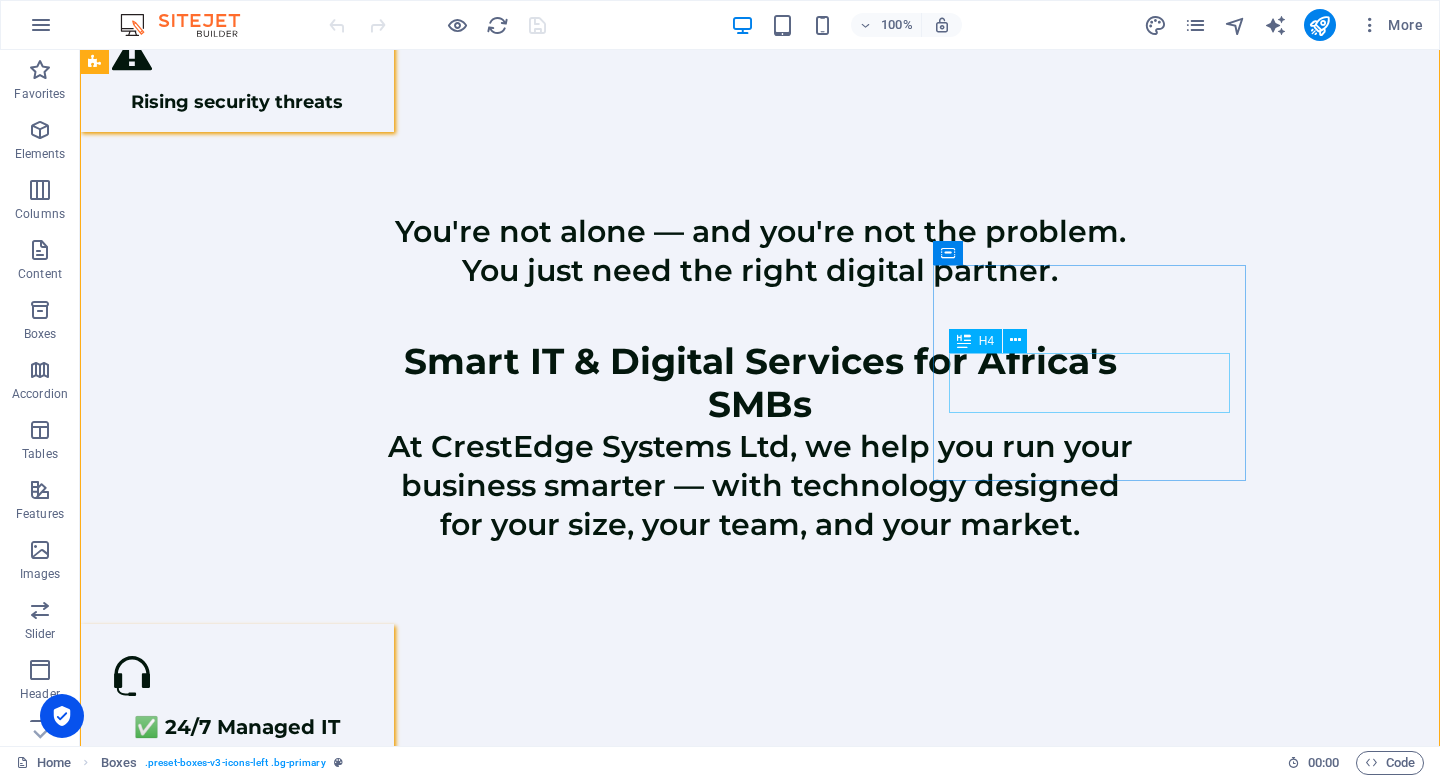 click on "✅ Business Website + Google Optimization" at bounding box center (237, 1827) 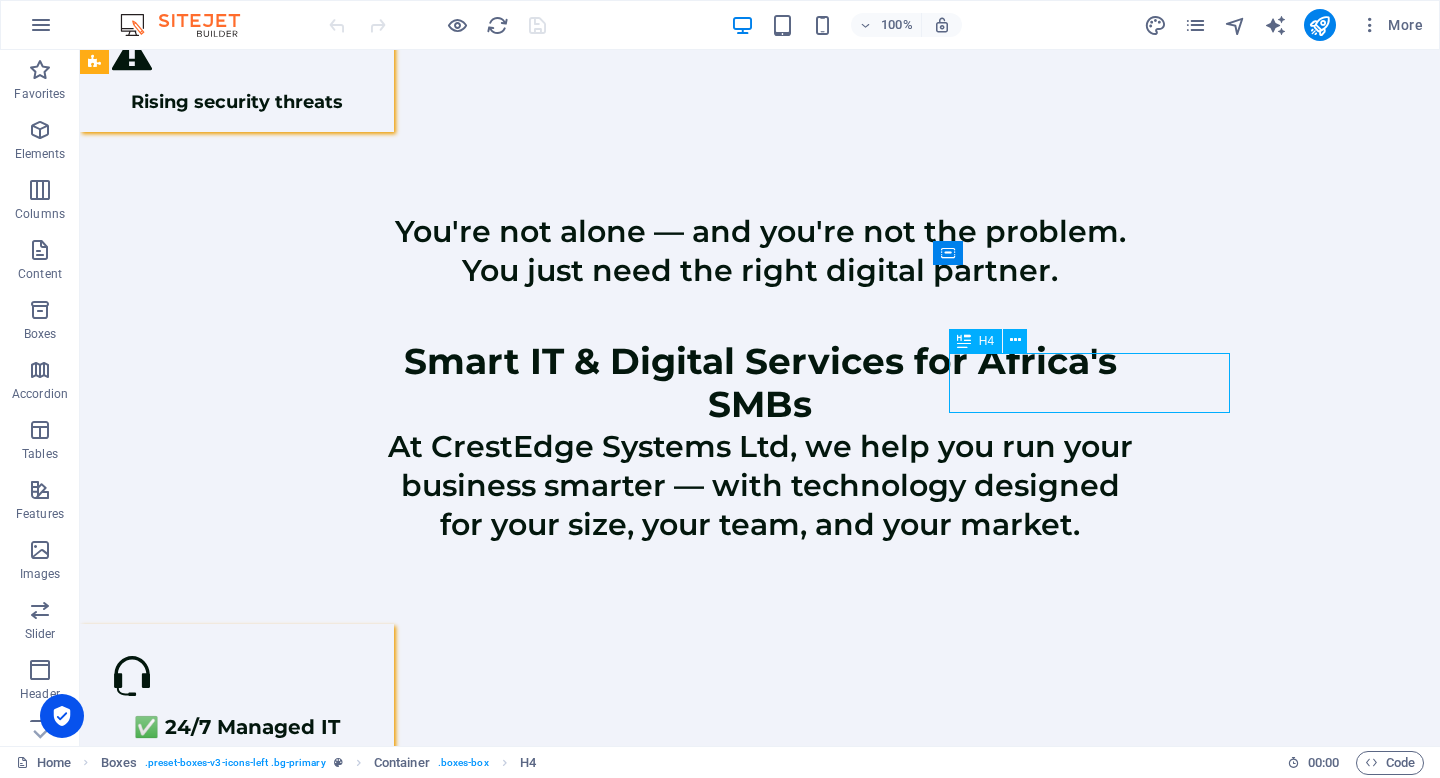 click on "✅ Business Website + Google Optimization" at bounding box center (237, 1827) 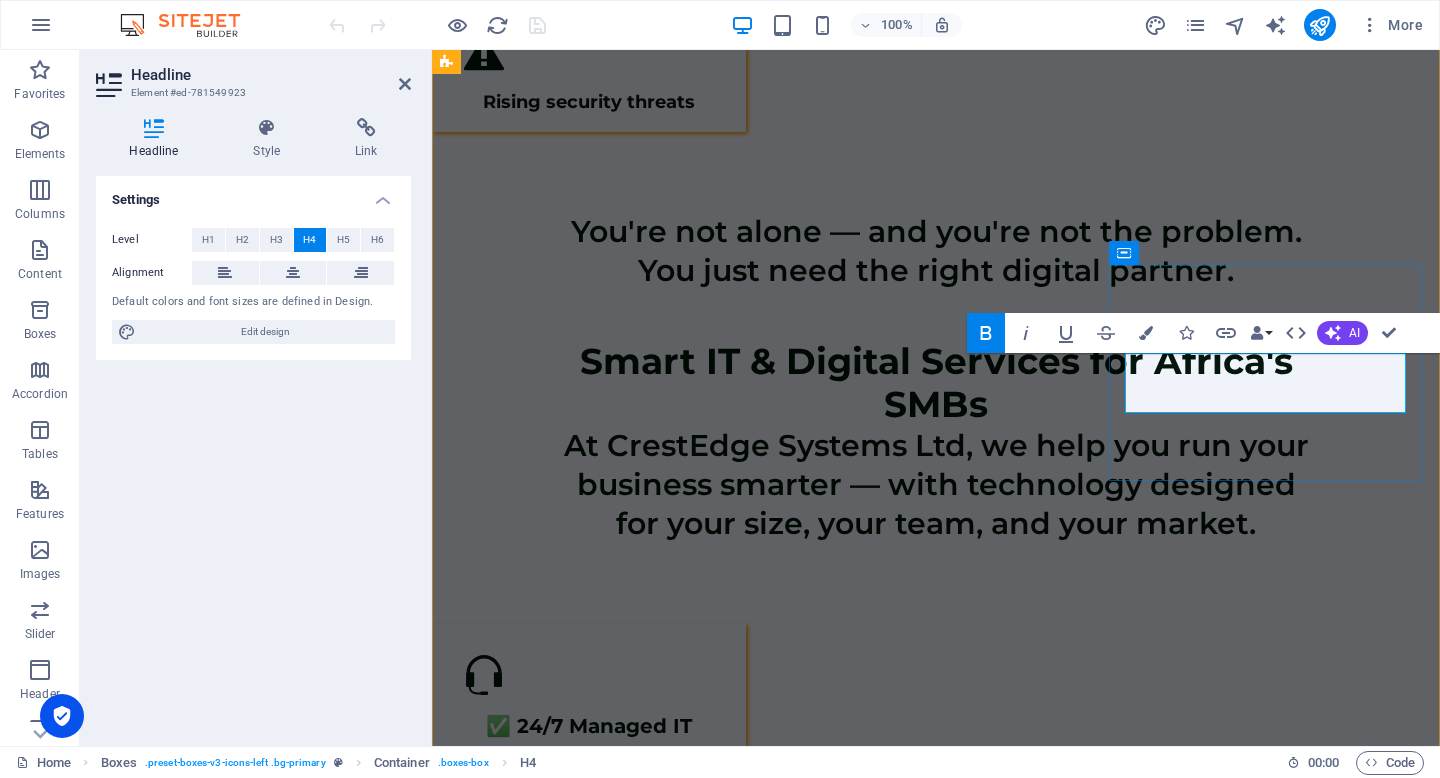 click on "✅ Business Website + Google Optimization" at bounding box center [589, 1827] 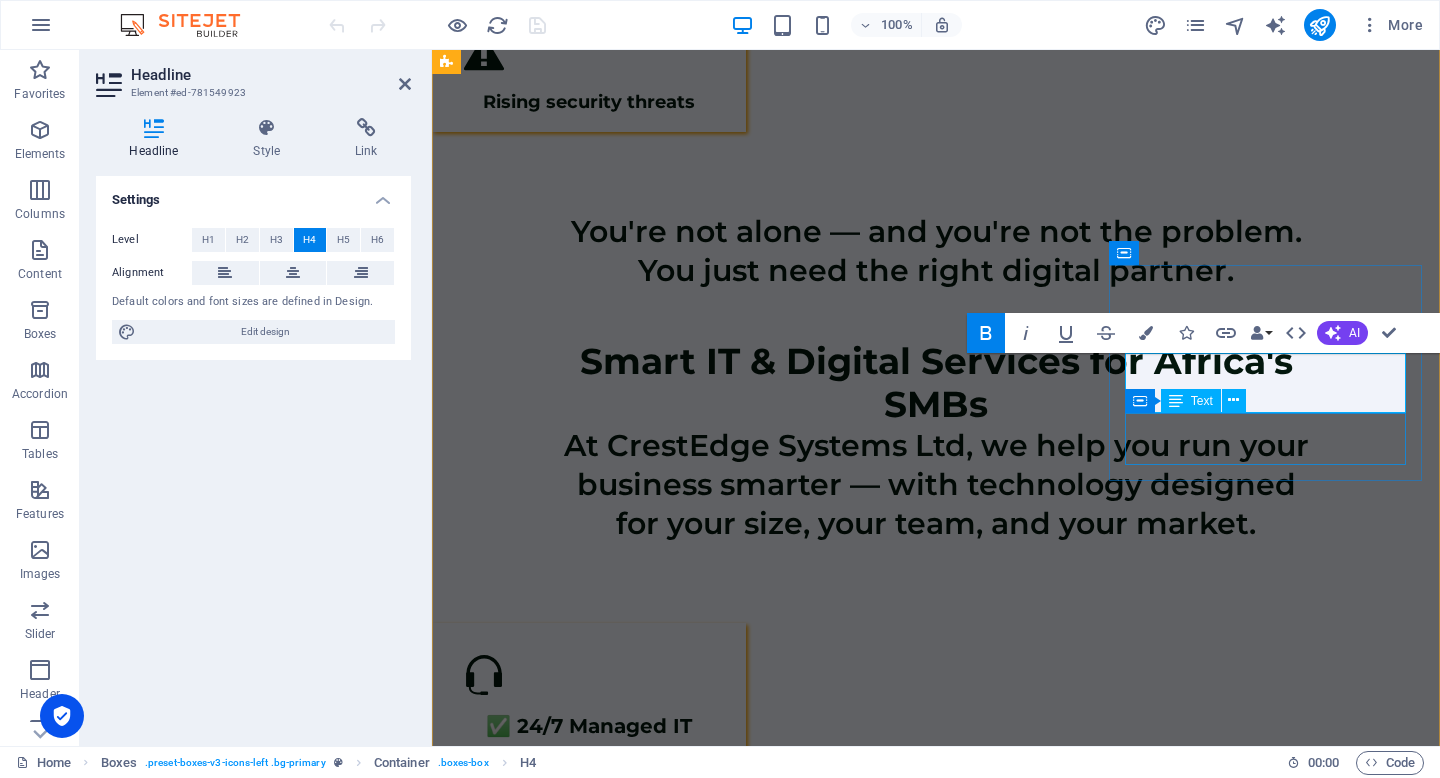 click on "Professional web presence and local SEO" at bounding box center [589, 1882] 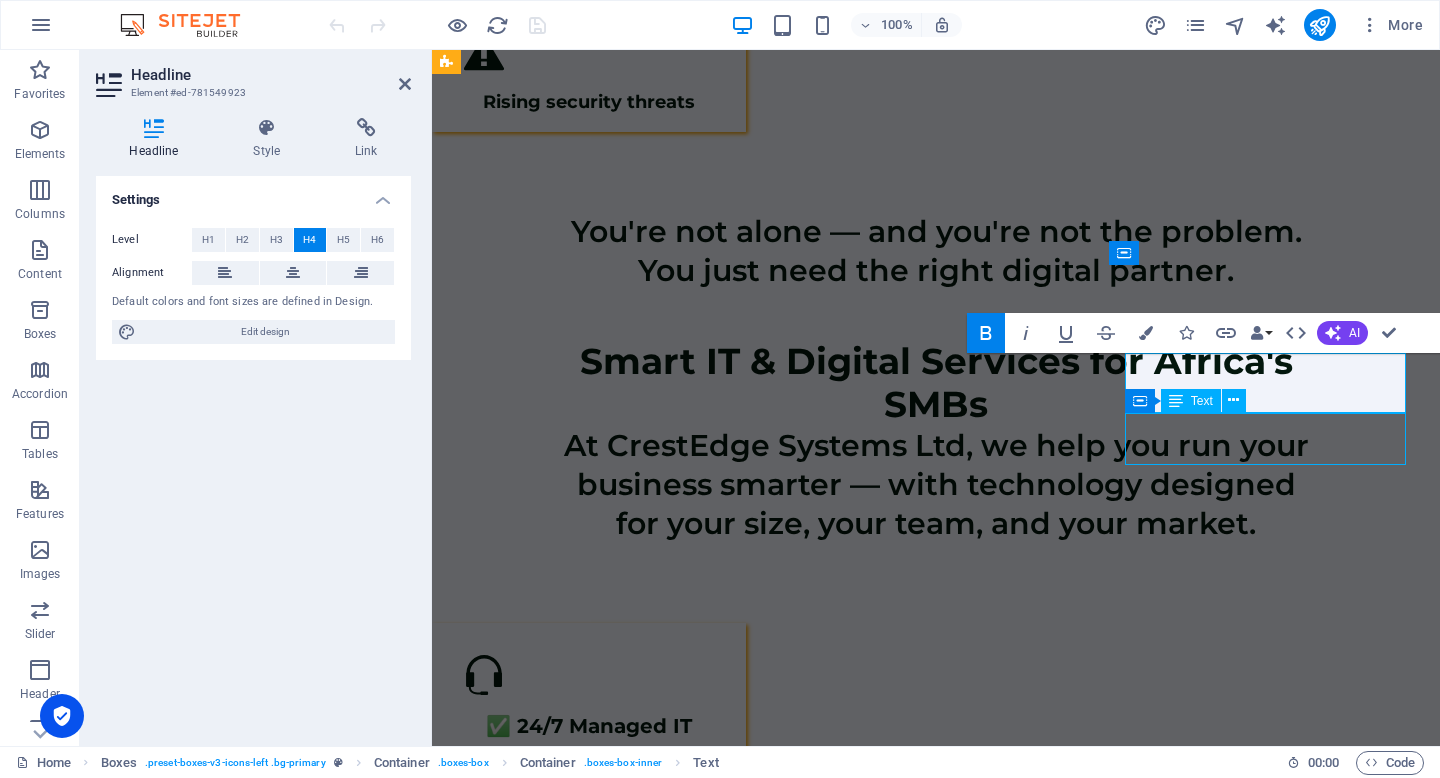 click on "Professional web presence and local SEO" at bounding box center [589, 1882] 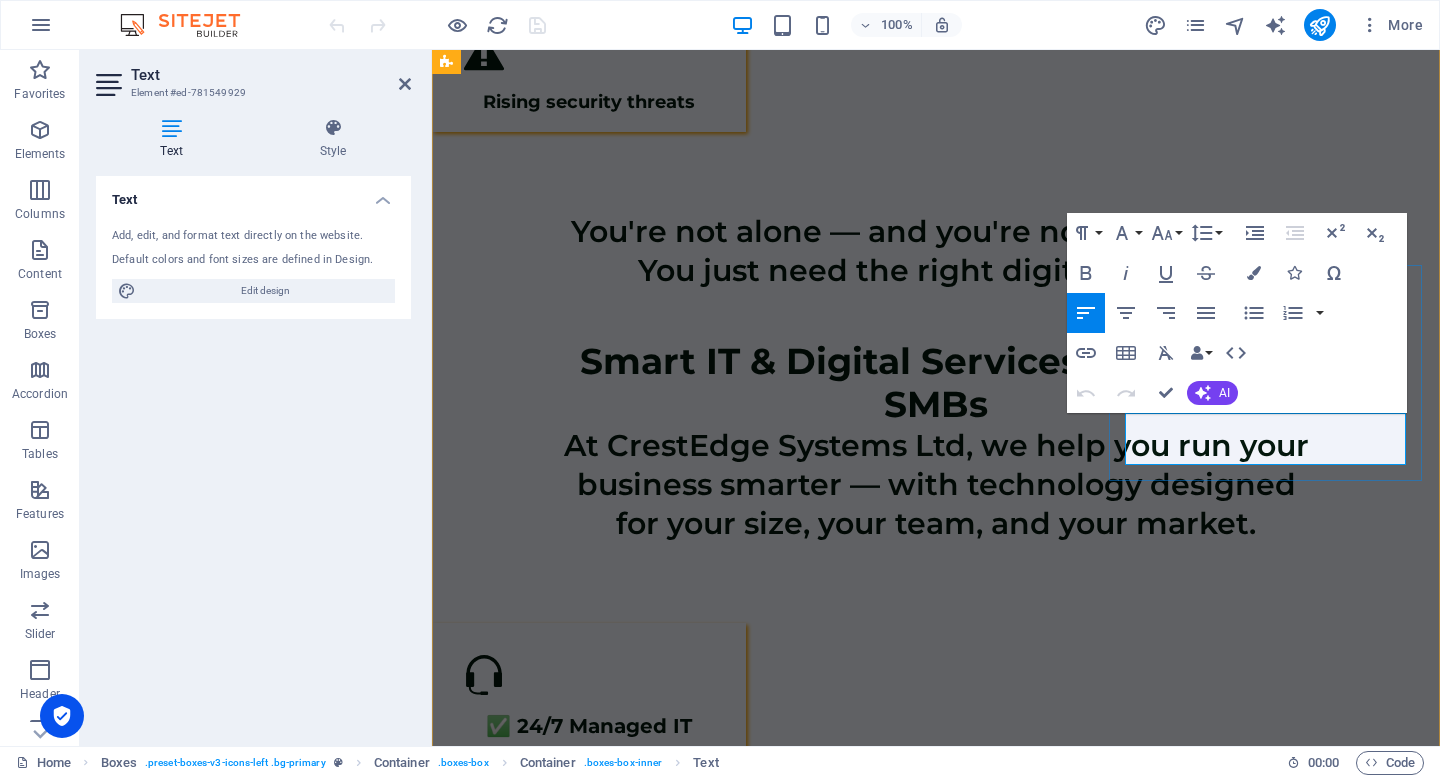 click on "Professional web presence and local SEO" at bounding box center [589, 1882] 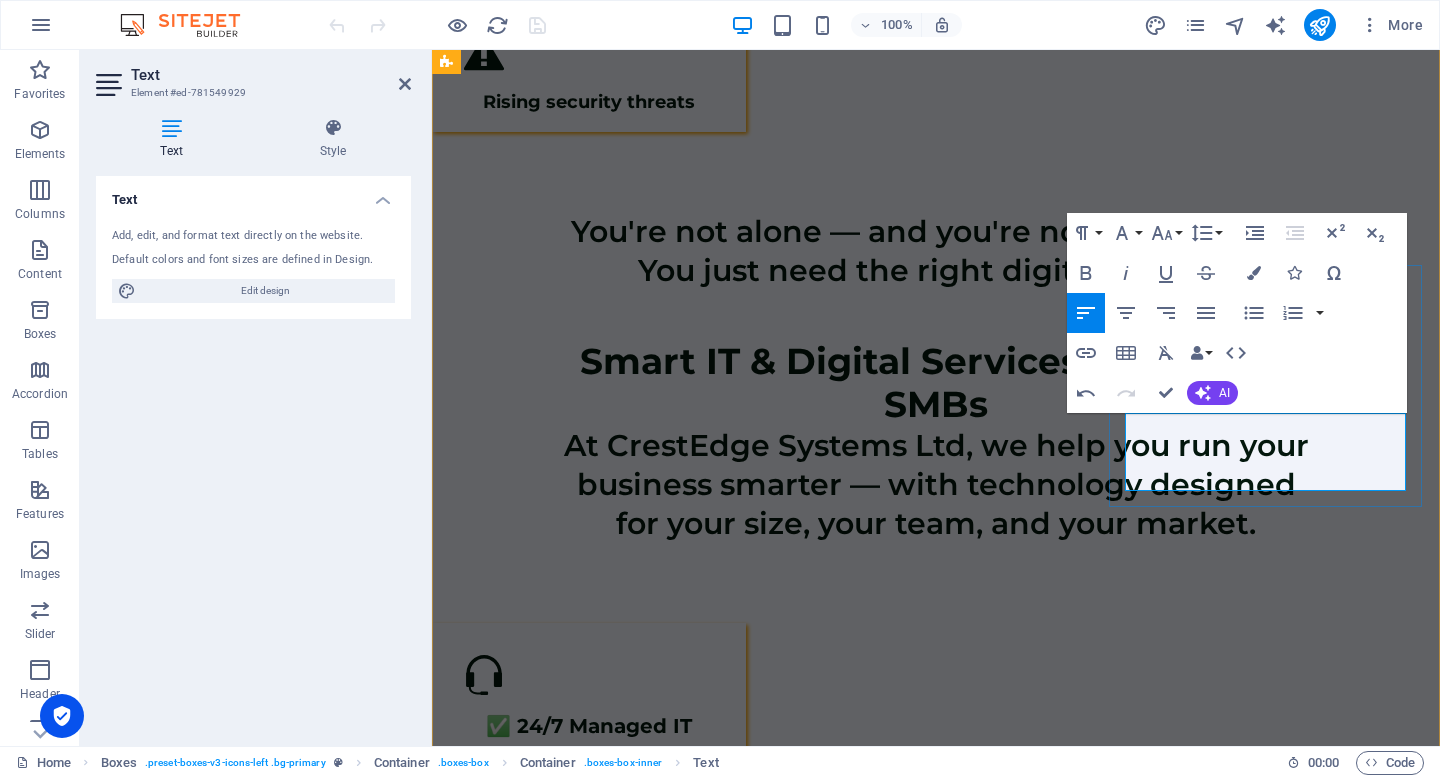 click on "Professional web presence and local SEO ​" at bounding box center [589, 1895] 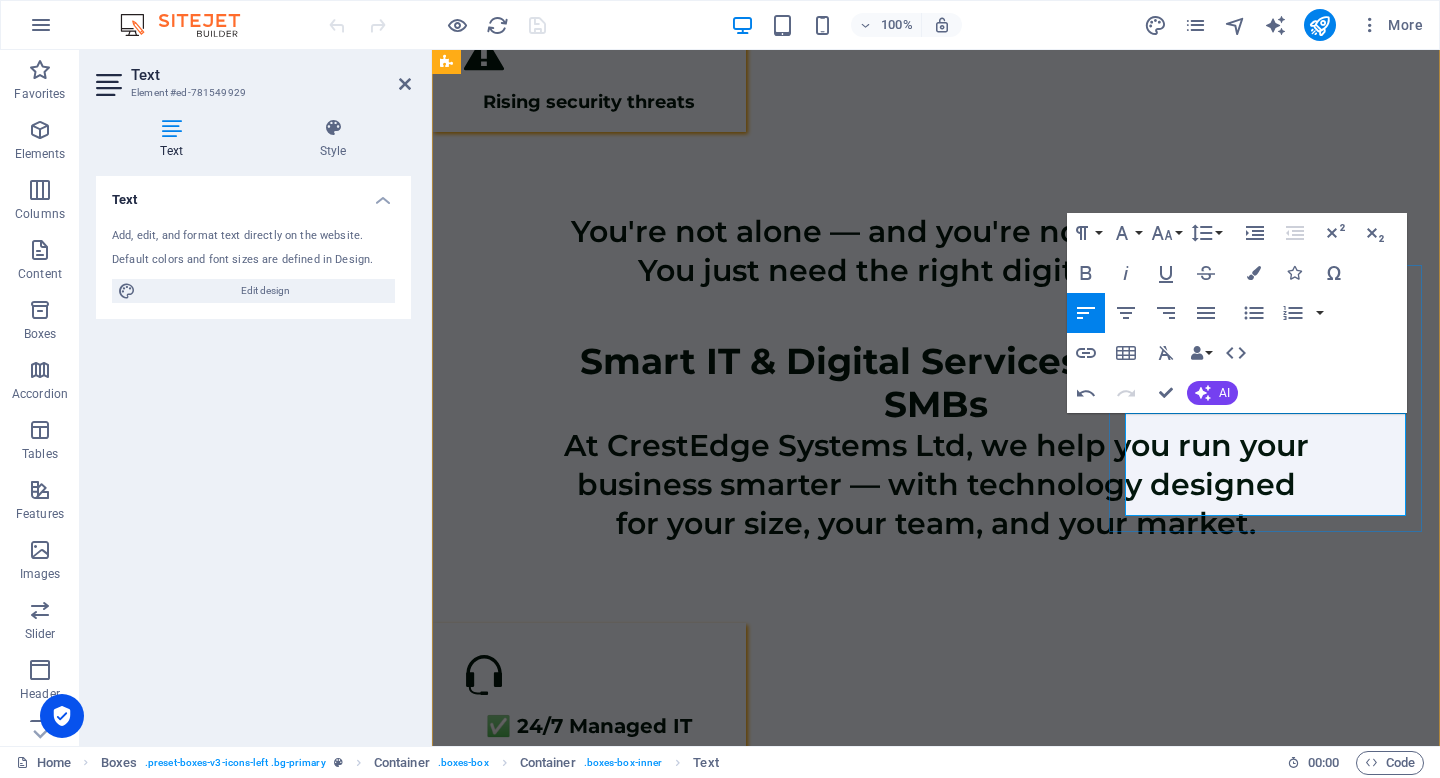 scroll, scrollTop: 65, scrollLeft: 8, axis: both 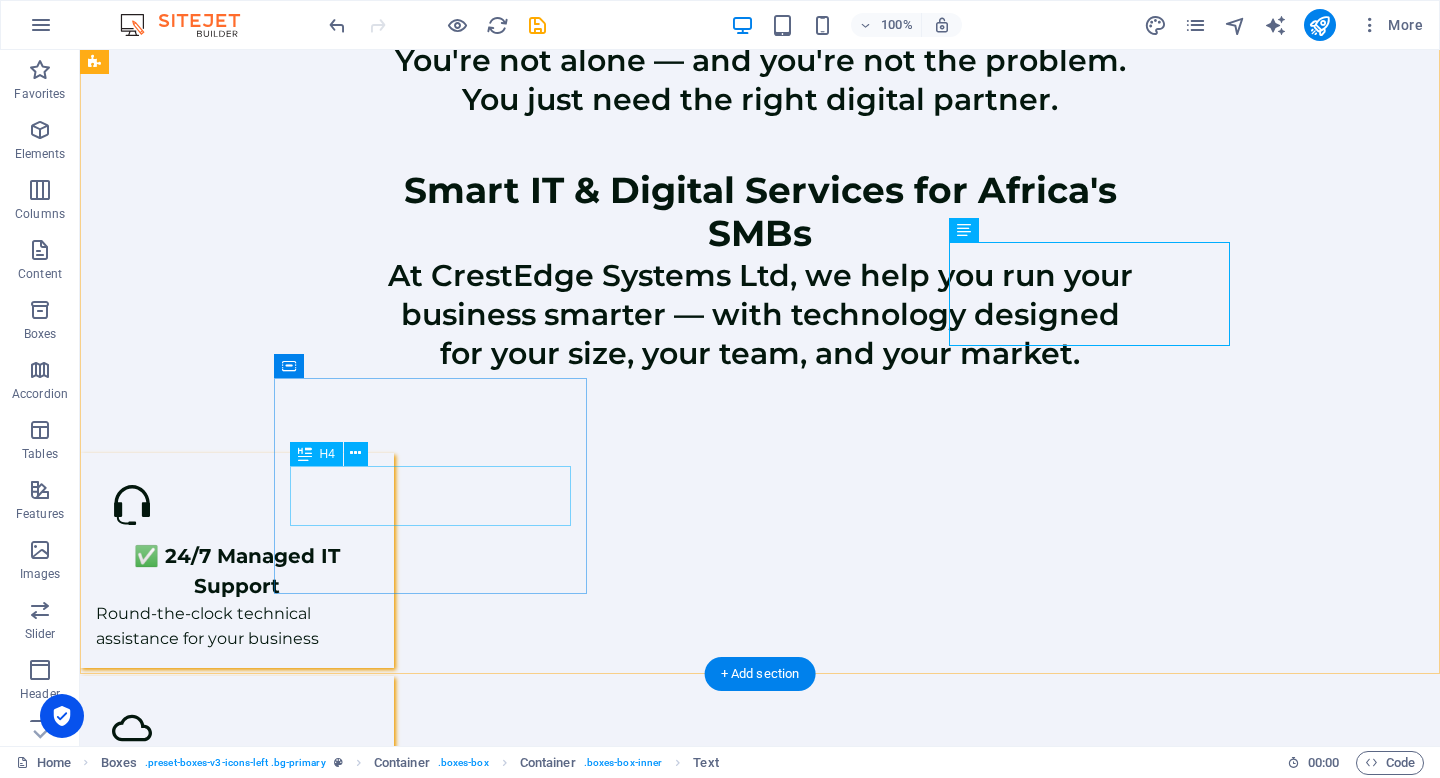 click on "✅ SEO & Lead Generation Tools" at bounding box center (237, 1931) 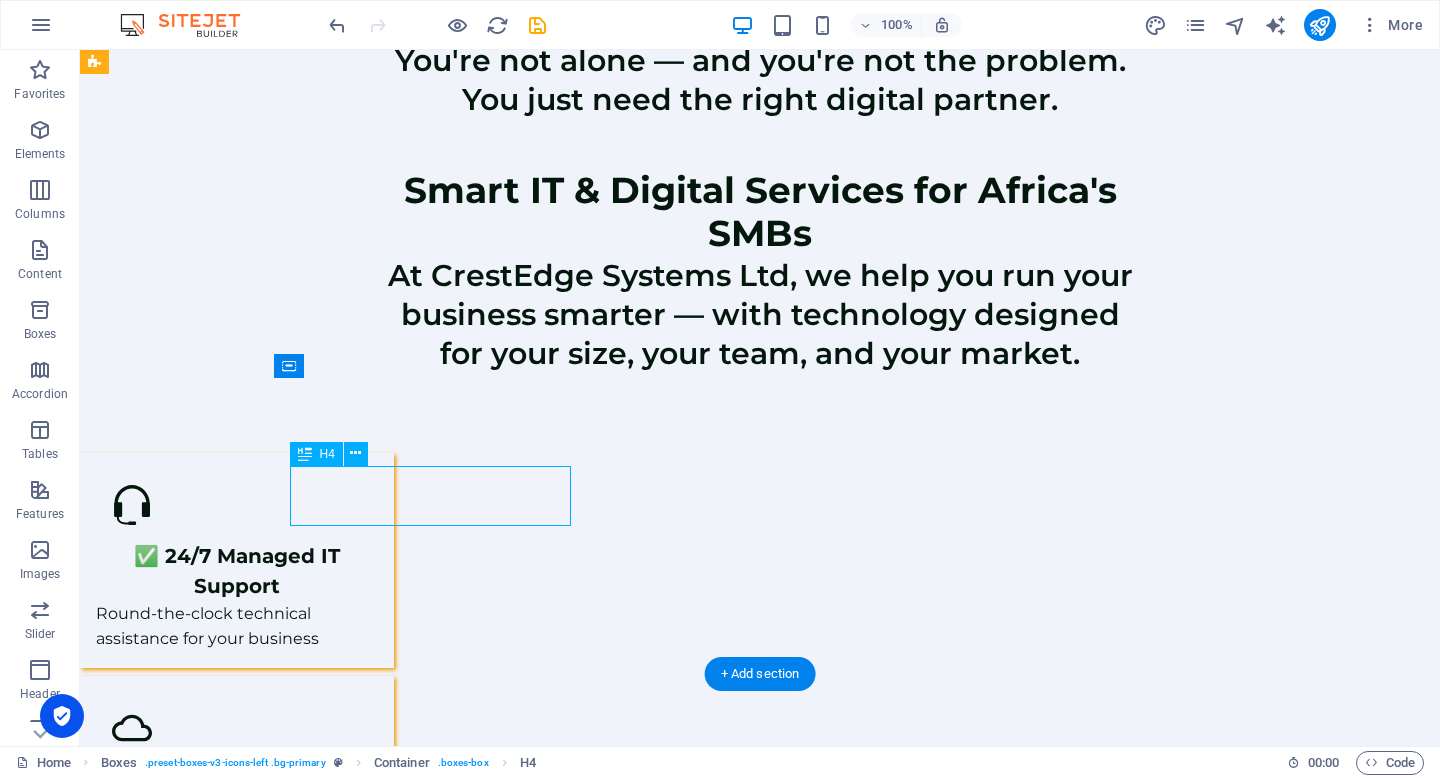 click on "✅ SEO & Lead Generation Tools" at bounding box center [237, 1931] 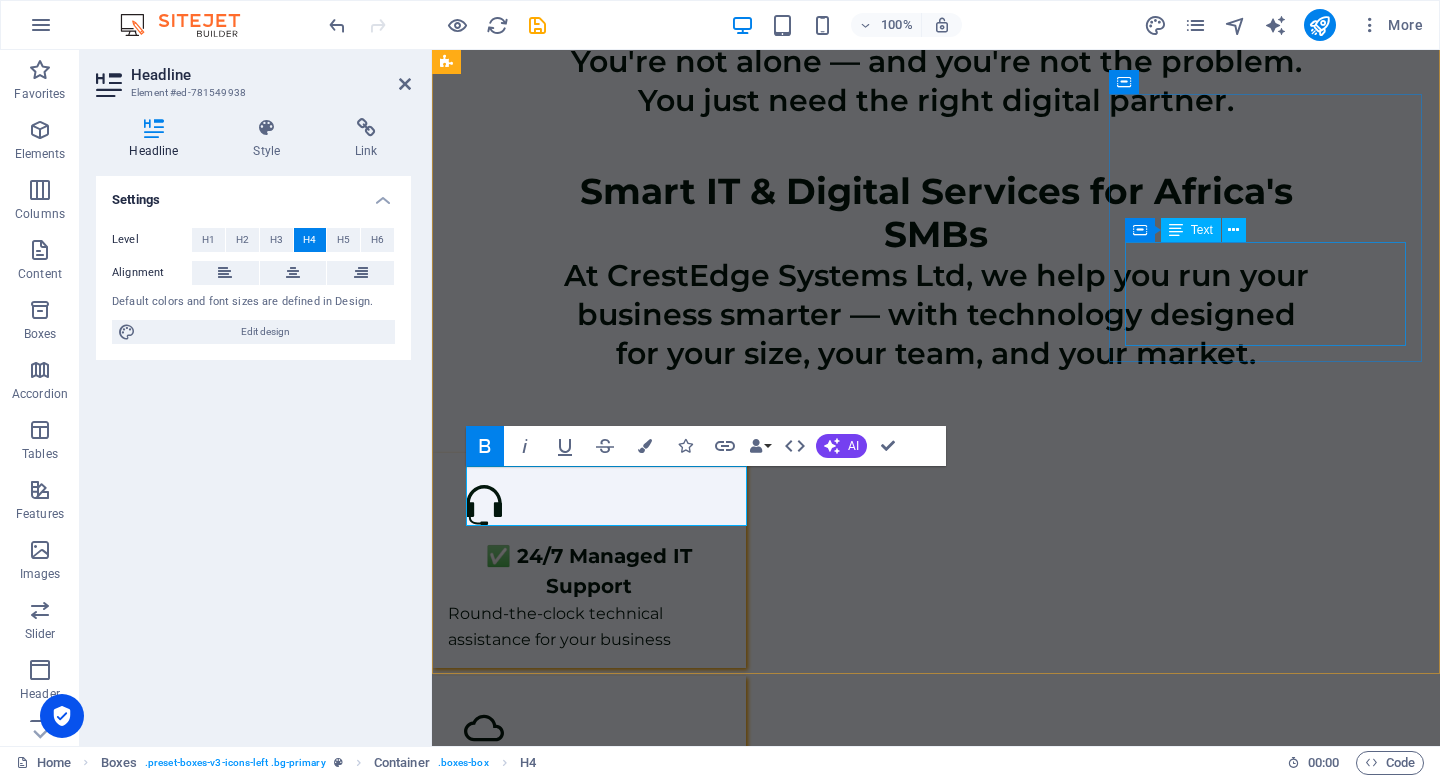 click on "Professional web presence and local SEO Business Website + Google Optimization" at bounding box center [589, 1738] 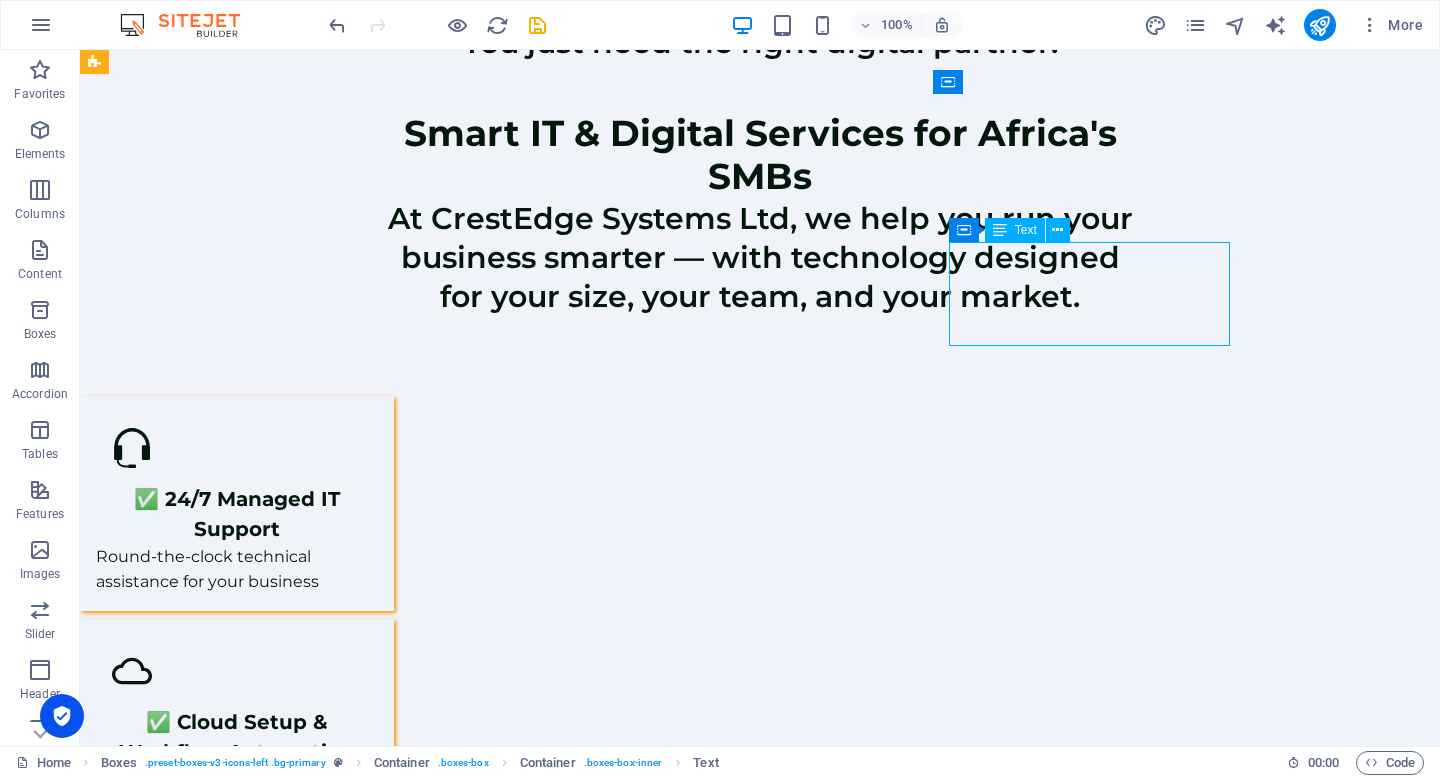 scroll, scrollTop: 1656, scrollLeft: 0, axis: vertical 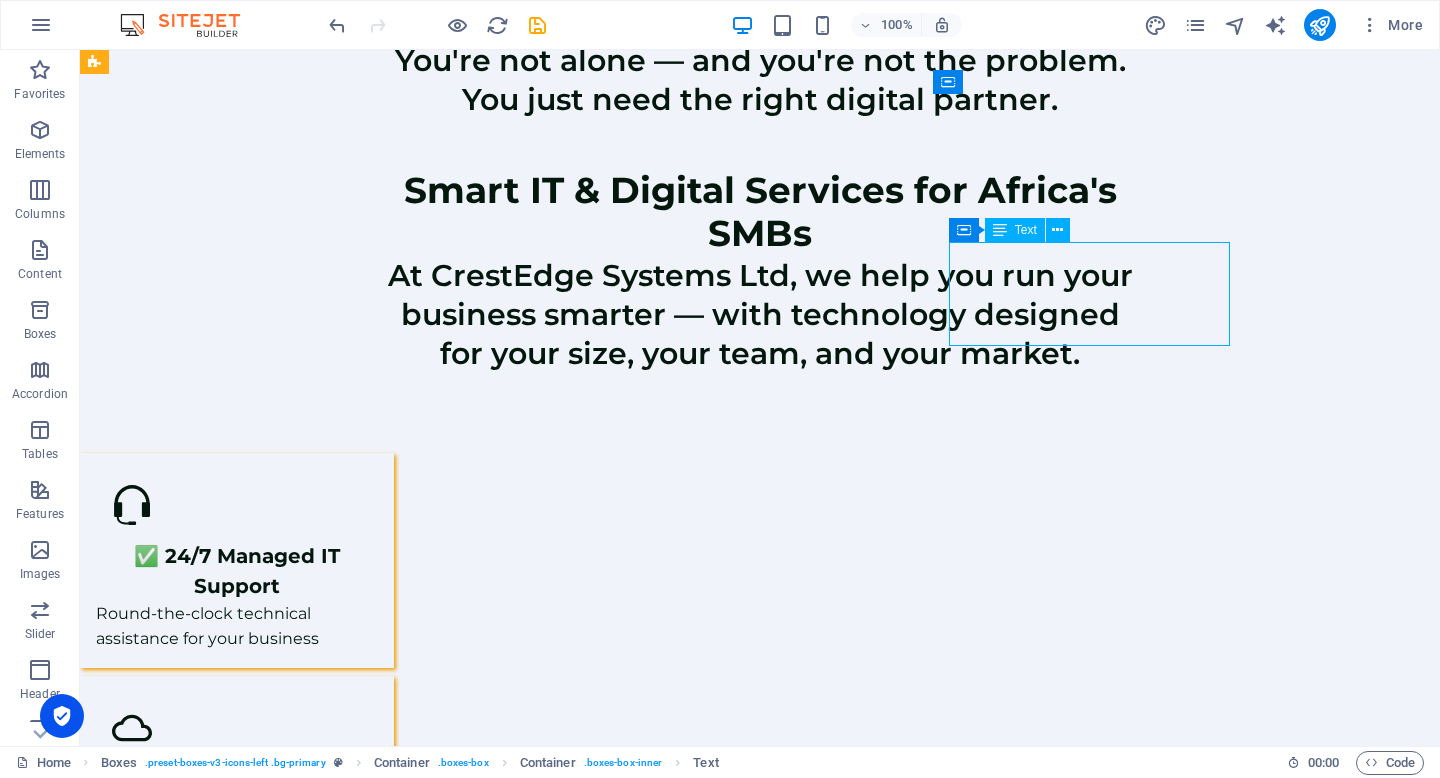 click on "Professional web presence and local SEO Business Website + Google Optimization" at bounding box center [237, 1737] 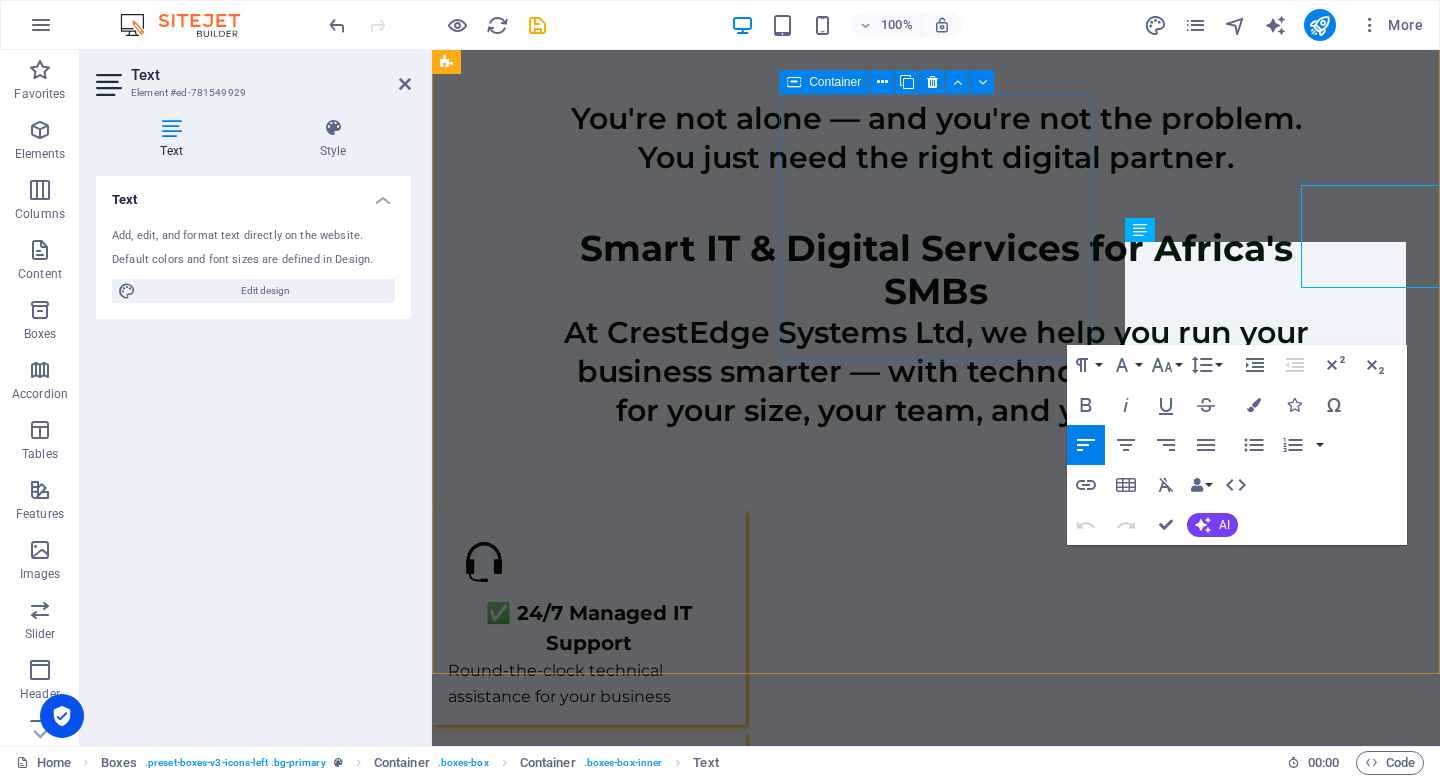 scroll, scrollTop: 1713, scrollLeft: 0, axis: vertical 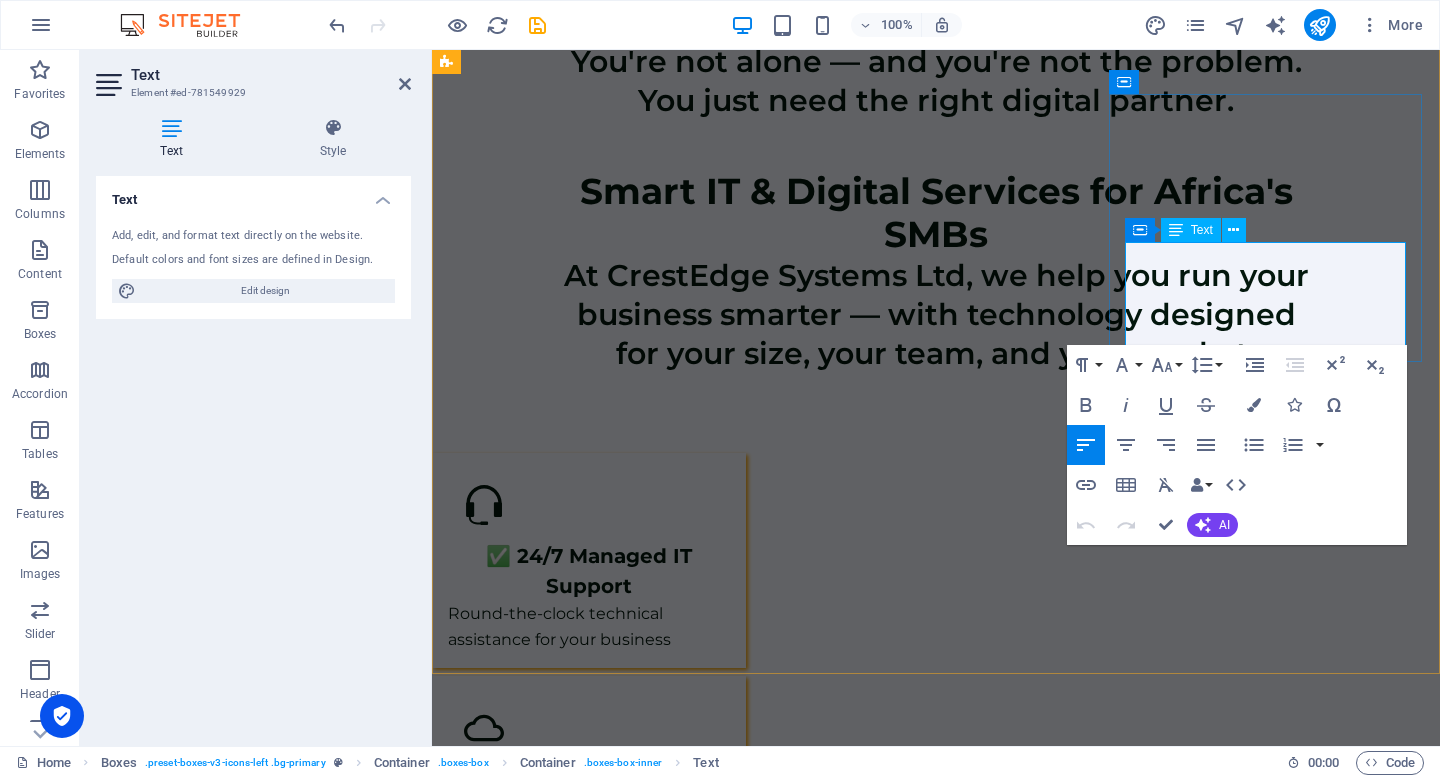 click on "Professional web presence and local SEO Business Website + Google Optimization" at bounding box center (589, 1738) 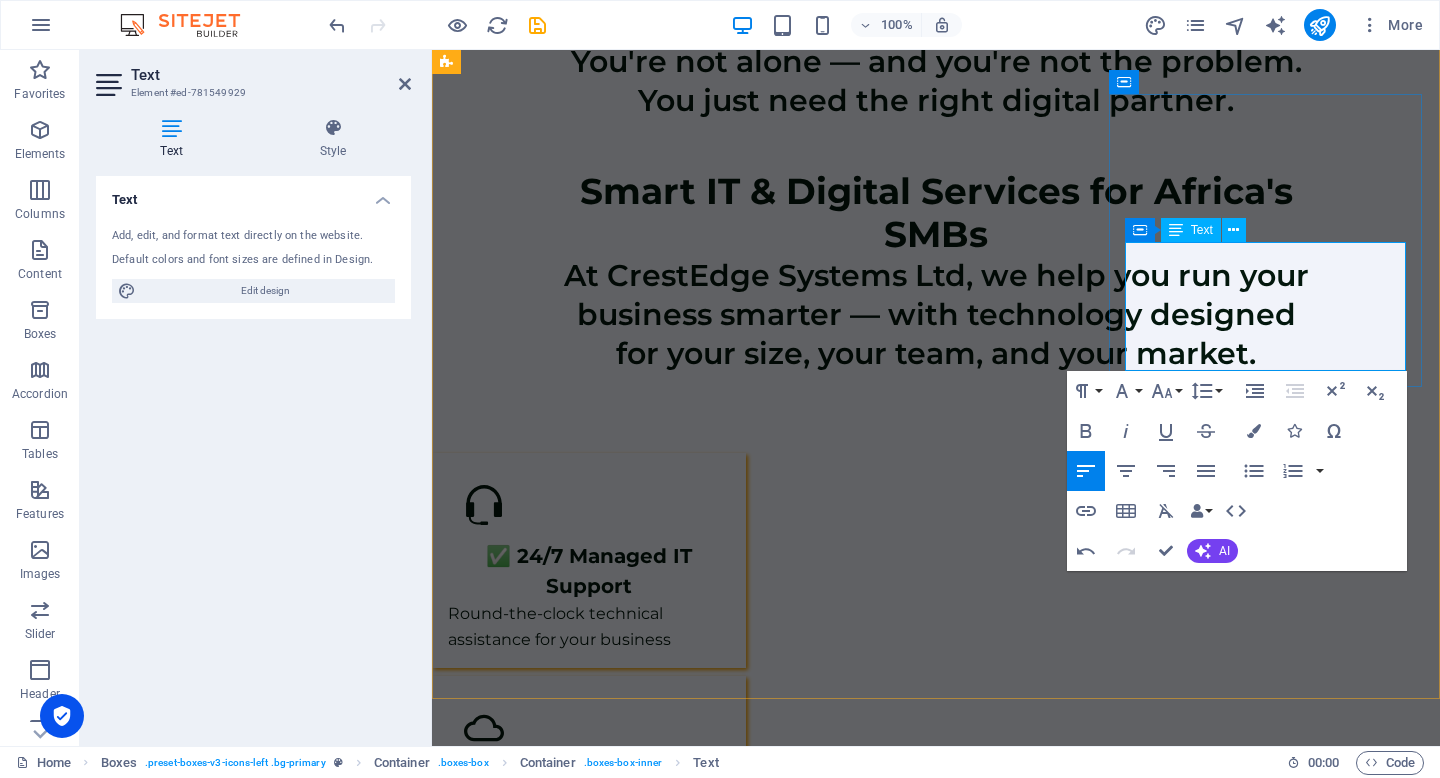 click on "Professional web presence and local SEO Business Website + Google Optimization" at bounding box center (589, 1751) 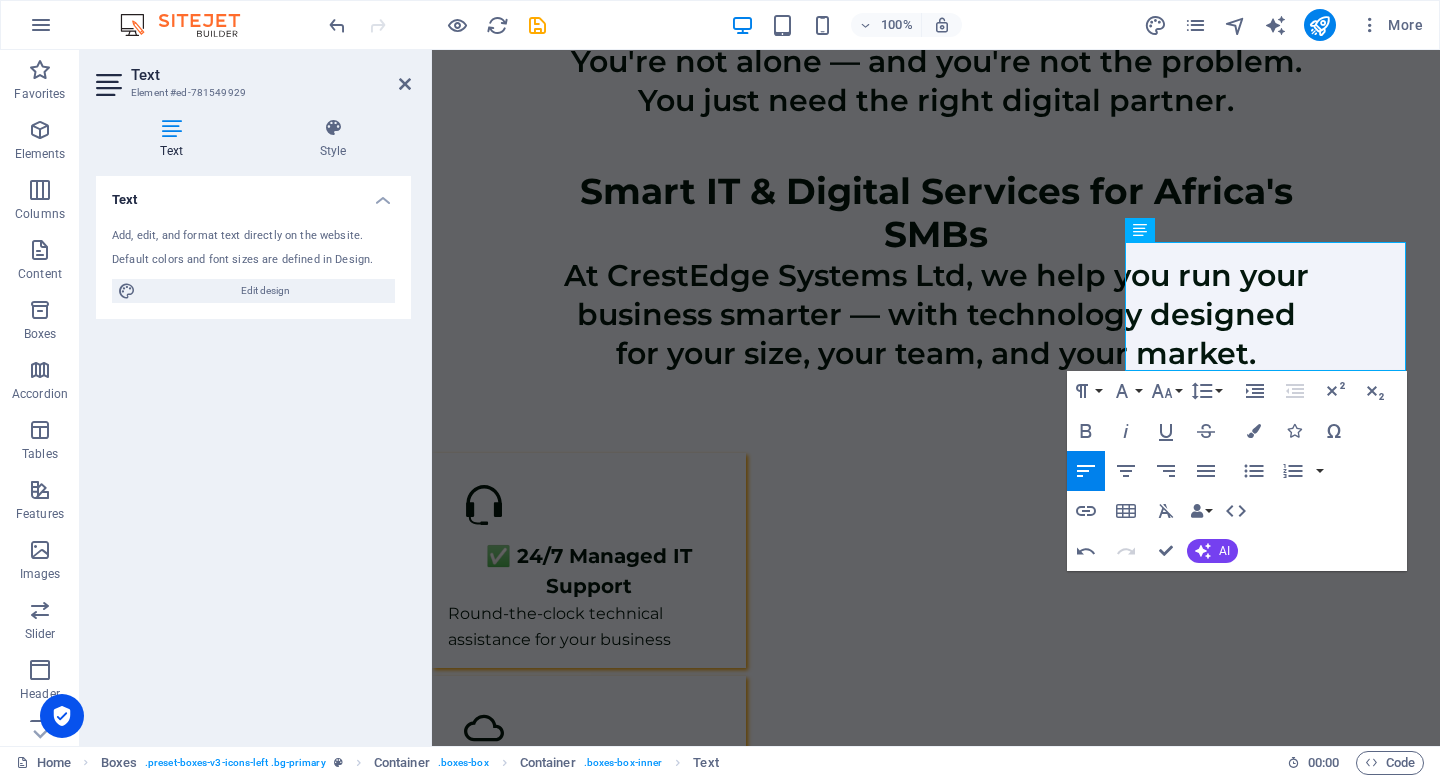 scroll, scrollTop: 0, scrollLeft: 6, axis: horizontal 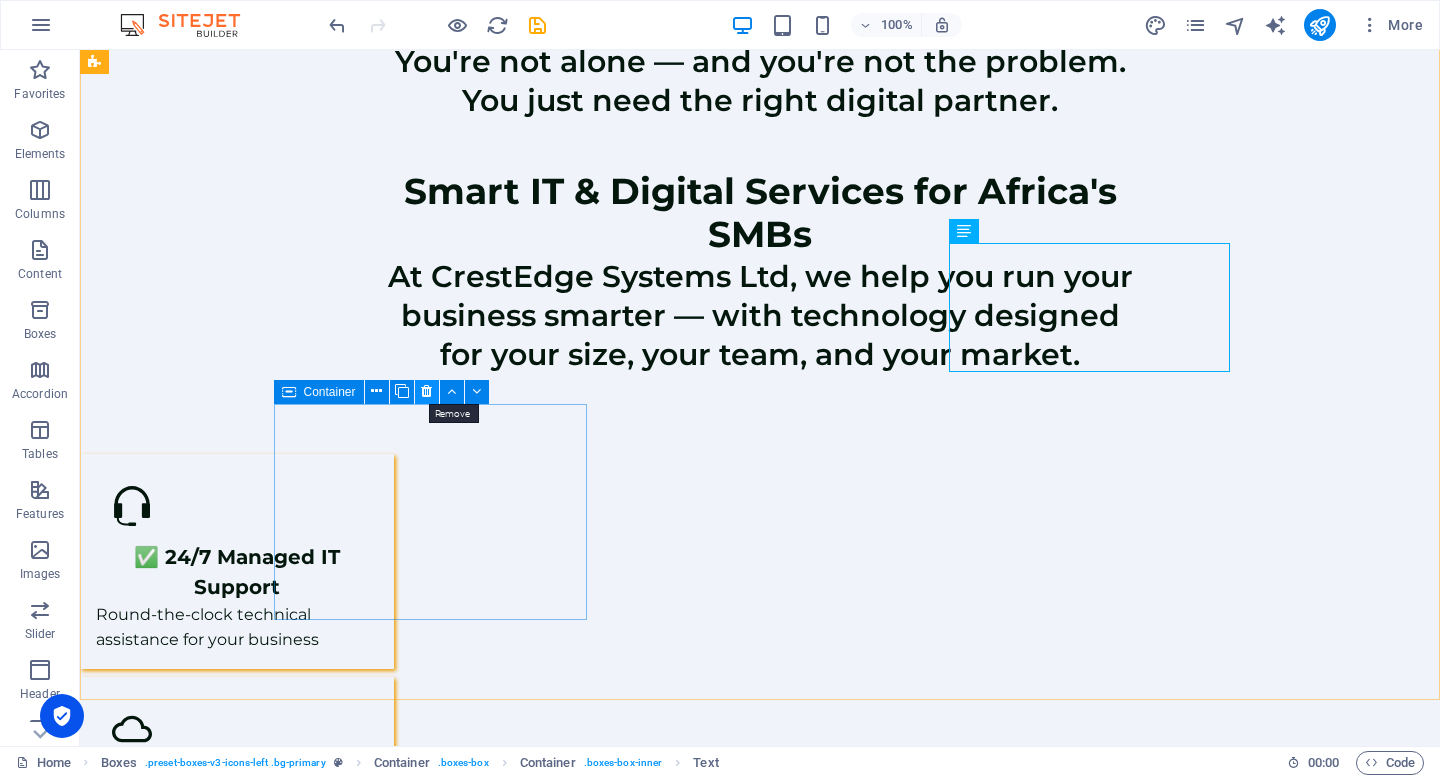 click at bounding box center [426, 391] 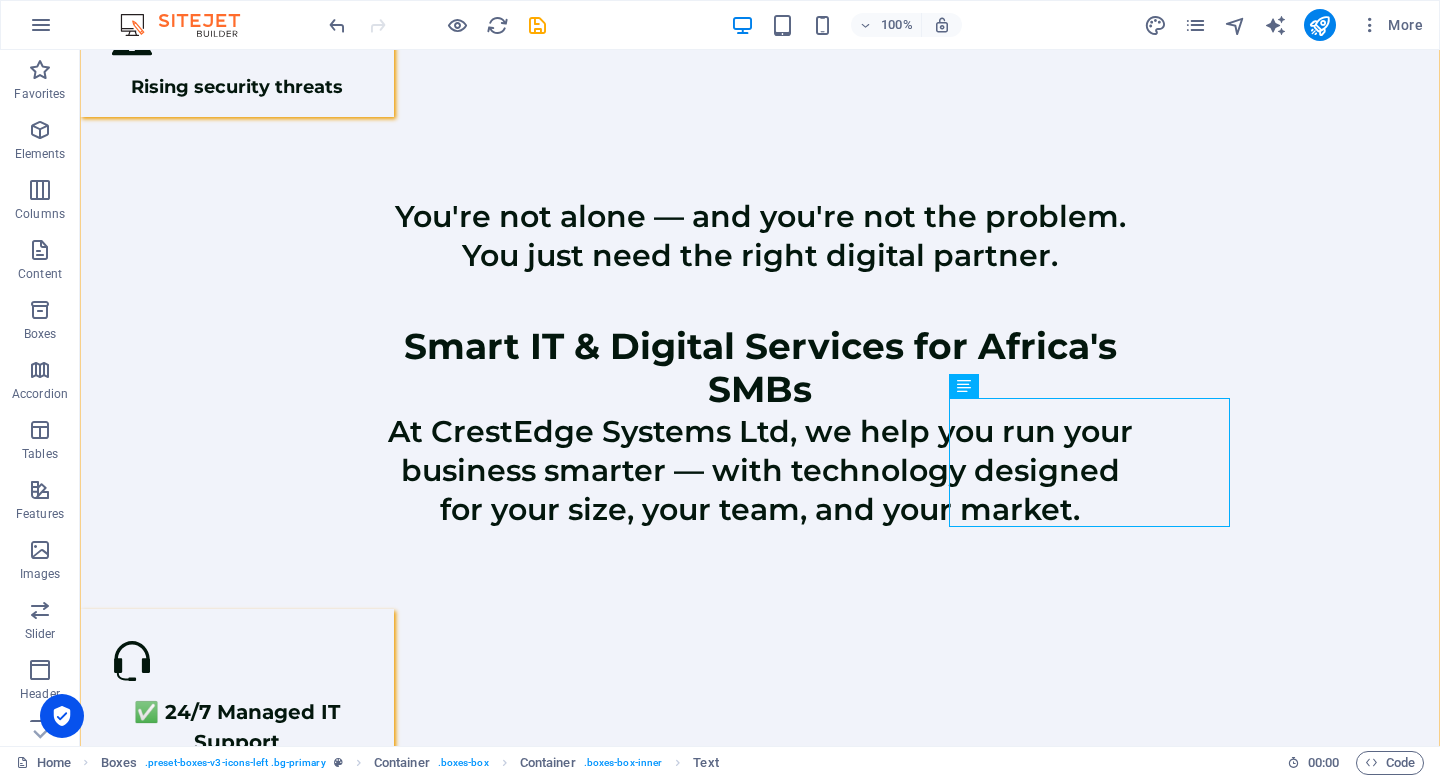 scroll, scrollTop: 1501, scrollLeft: 0, axis: vertical 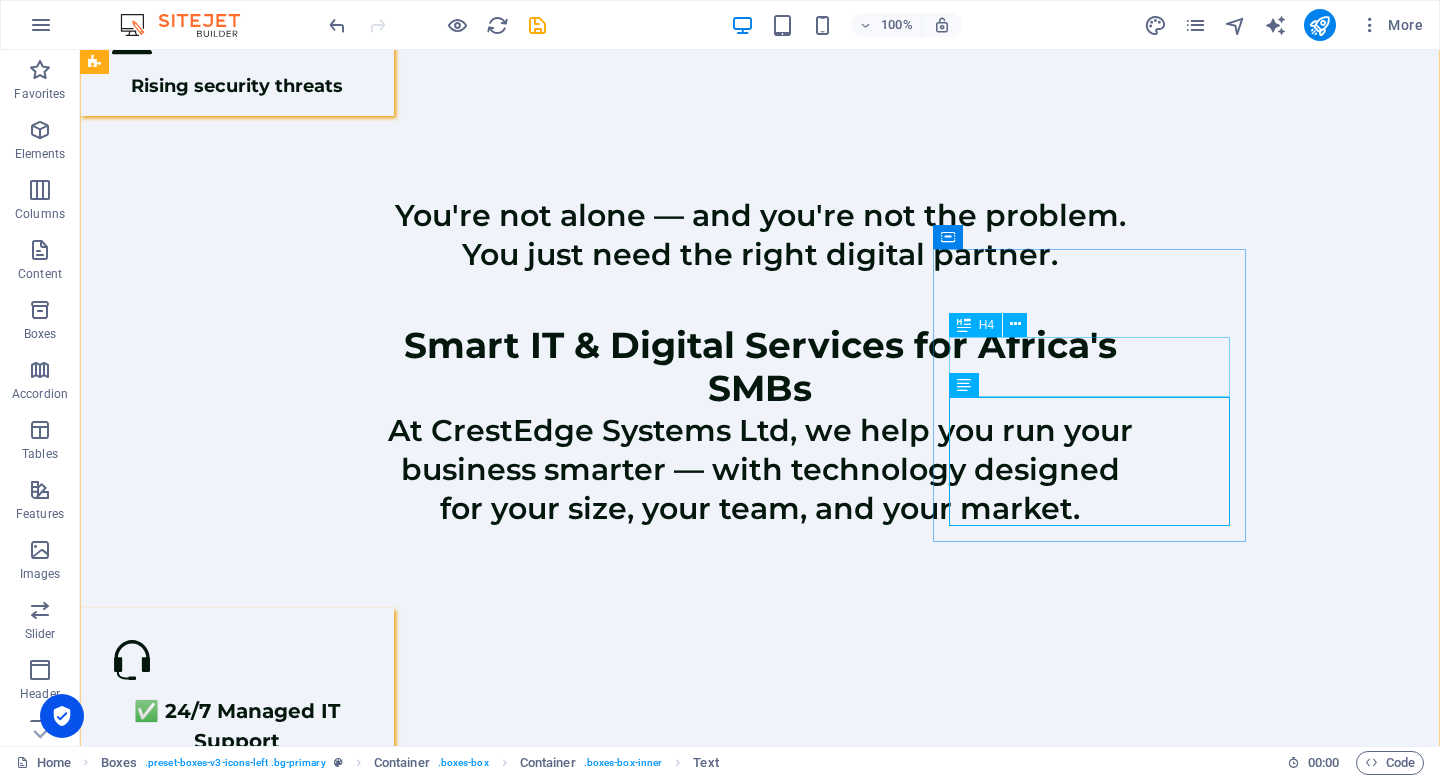click on "✅ Business Website + Google Optimization" at bounding box center [237, 1811] 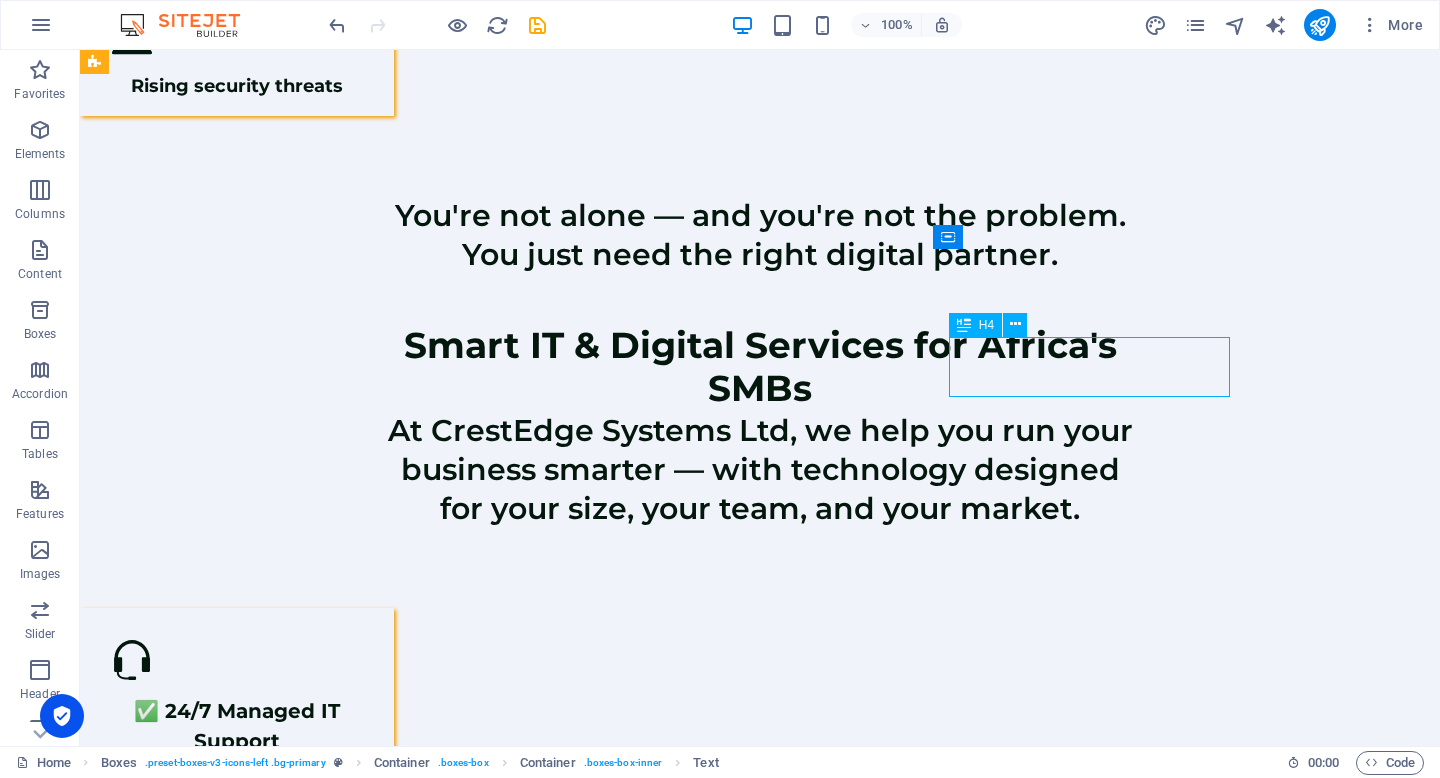 click on "✅ Business Website + Google Optimization" at bounding box center (237, 1811) 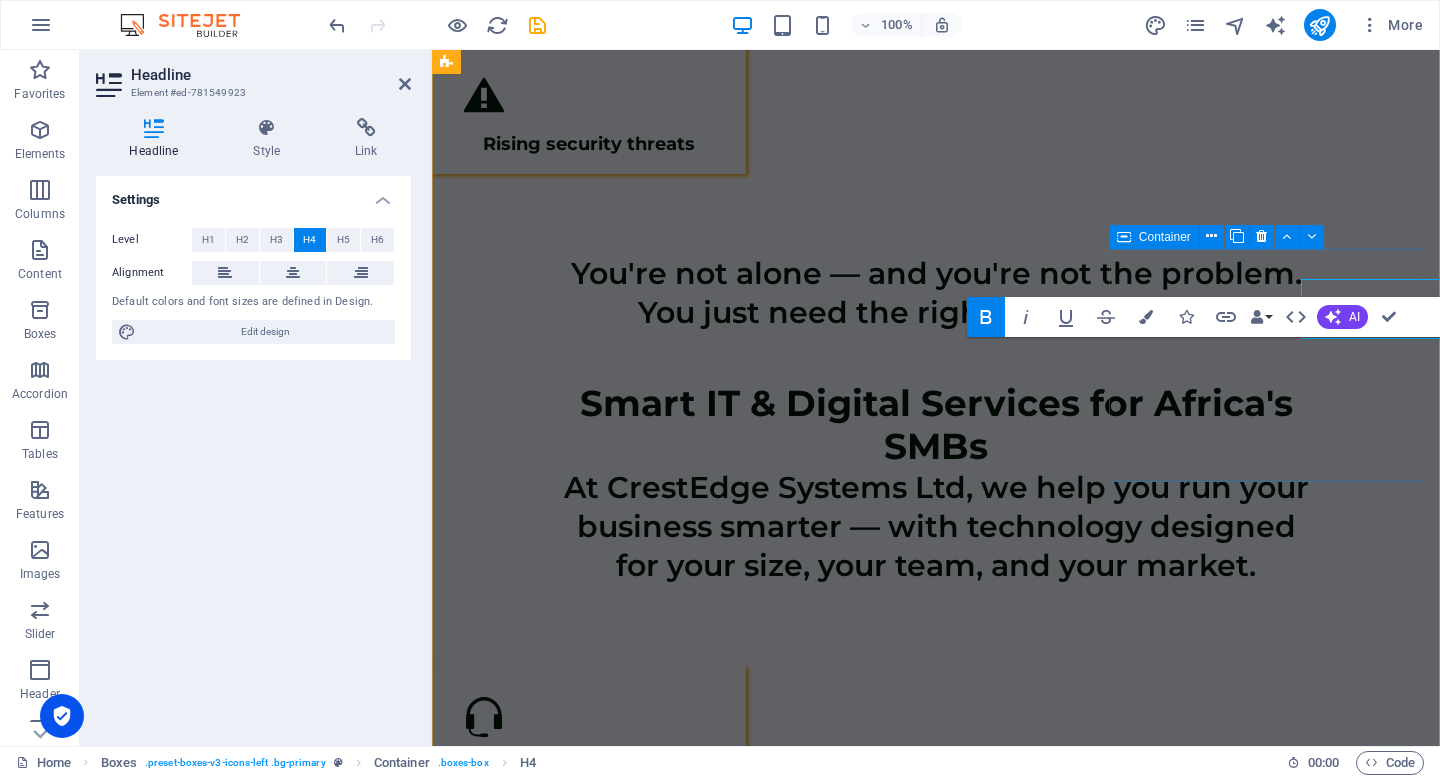 scroll, scrollTop: 1559, scrollLeft: 0, axis: vertical 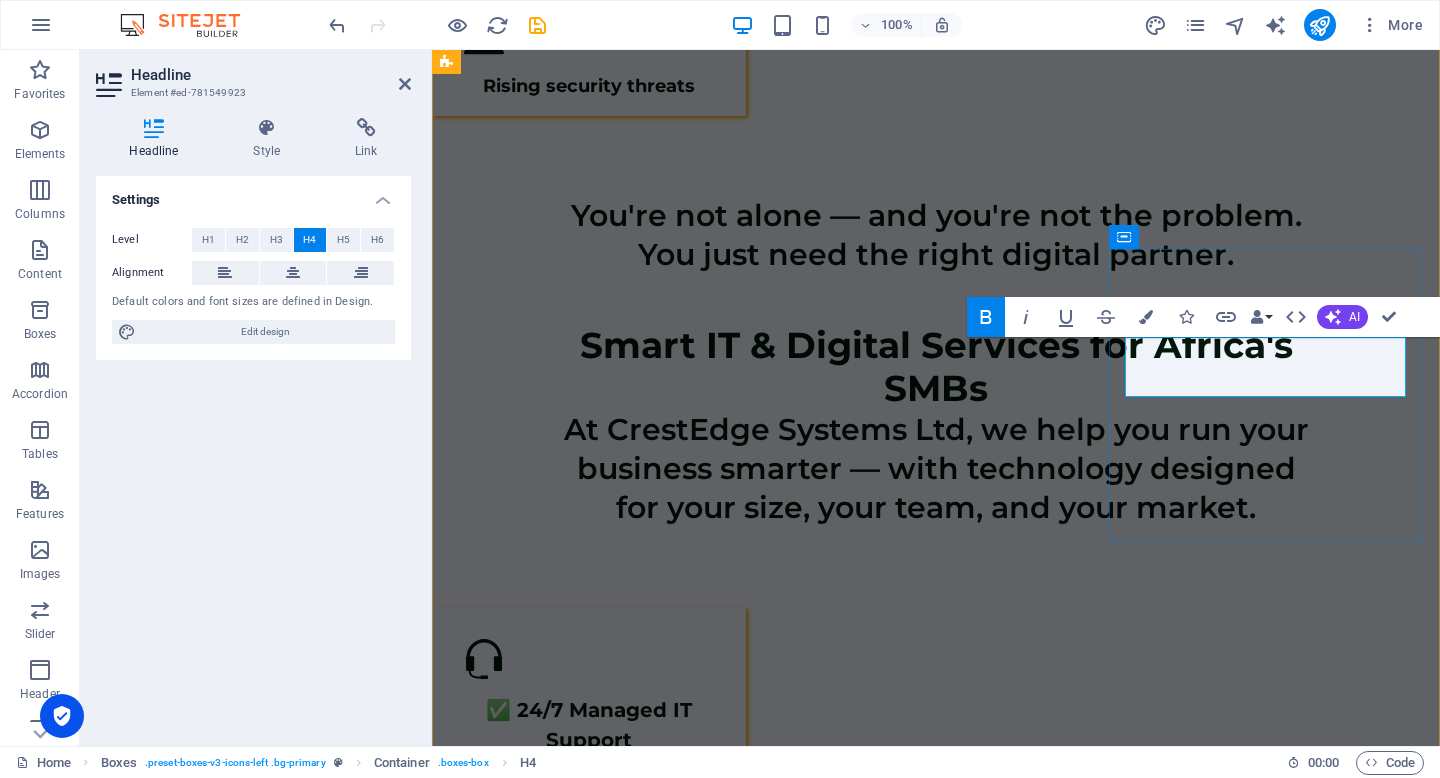 click on "✅ Business Website + Google Optimization" at bounding box center (589, 1811) 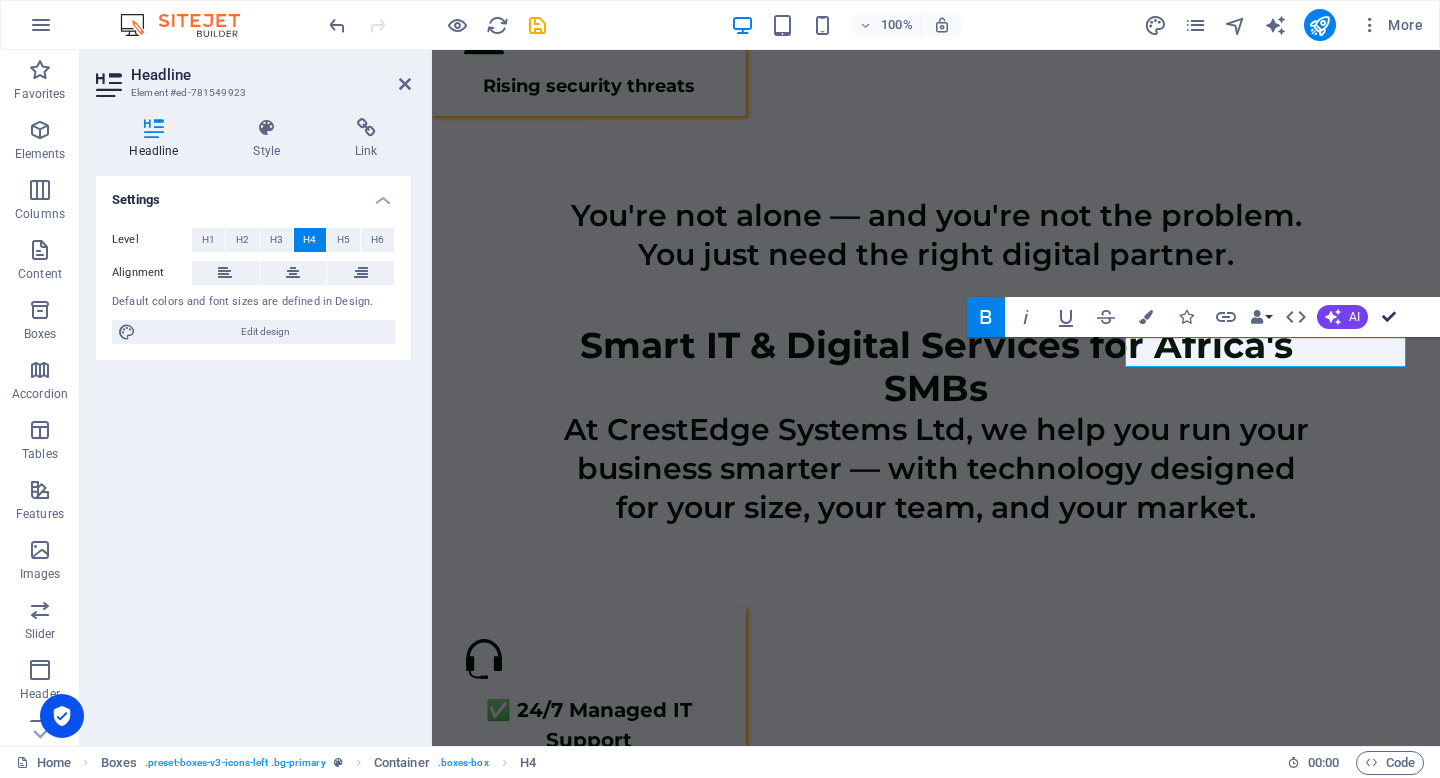 scroll, scrollTop: 1501, scrollLeft: 0, axis: vertical 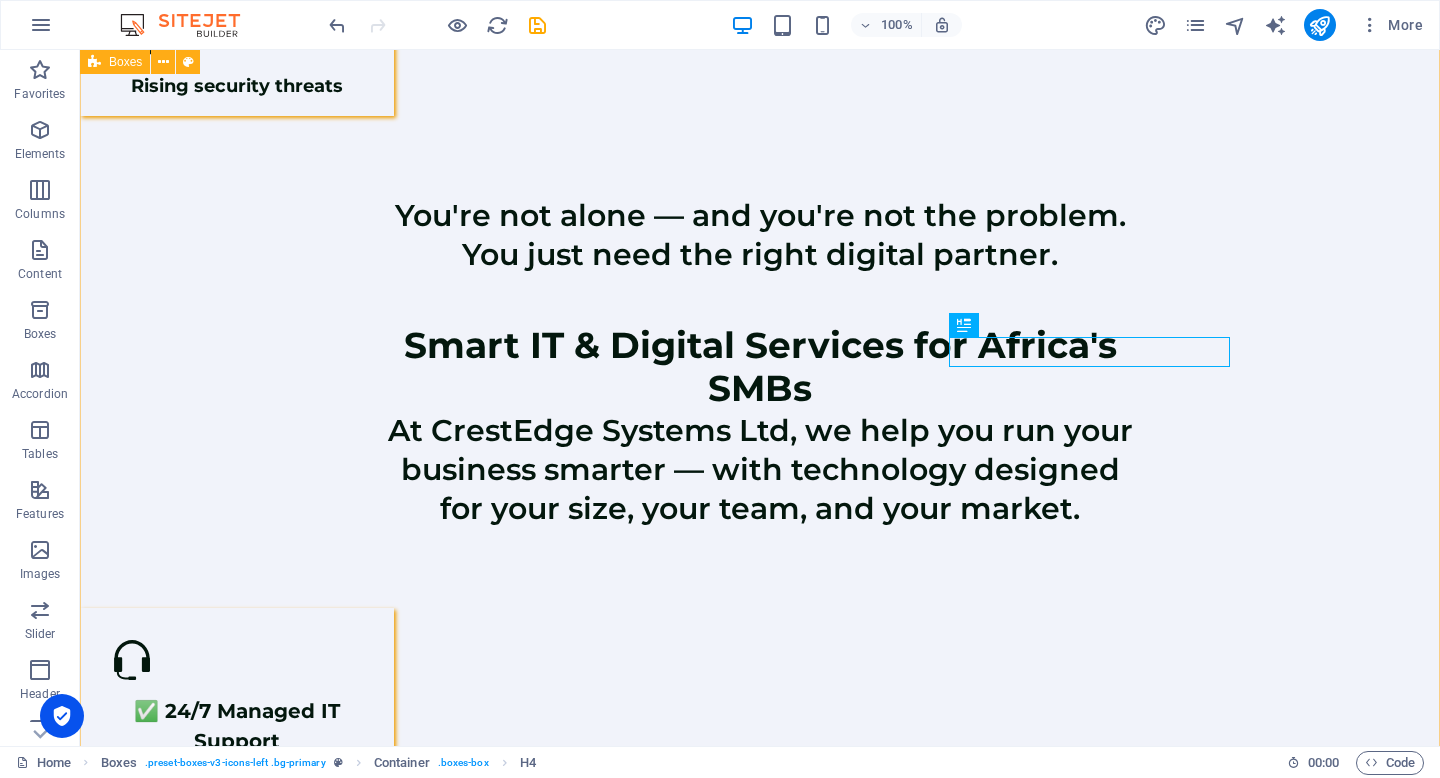 click on "✅ 24/7 Managed IT Support Round-the-clock technical assistance for your business ✅ Cloud Setup & Workflow Automation Streamline operations with cloud-based automation ✅ Affordable IT Supplies Laptops, POS systems, and software solutions .fa-secondary{opacity:.4} ✅ Cybersecurity Protection Comprehensive security for your business data ✅ IT Consulting & Digital Strategy Expert guidance for your digital transformation ✅ Digital Marketing Professional web presence and local SEO Business Website + Google Optimization✅ SEO & Lead Generation Tools ✅ Vertical Kits for Retail, Logistics, Clinics Drive traffic and generate quality leads" at bounding box center (760, 1393) 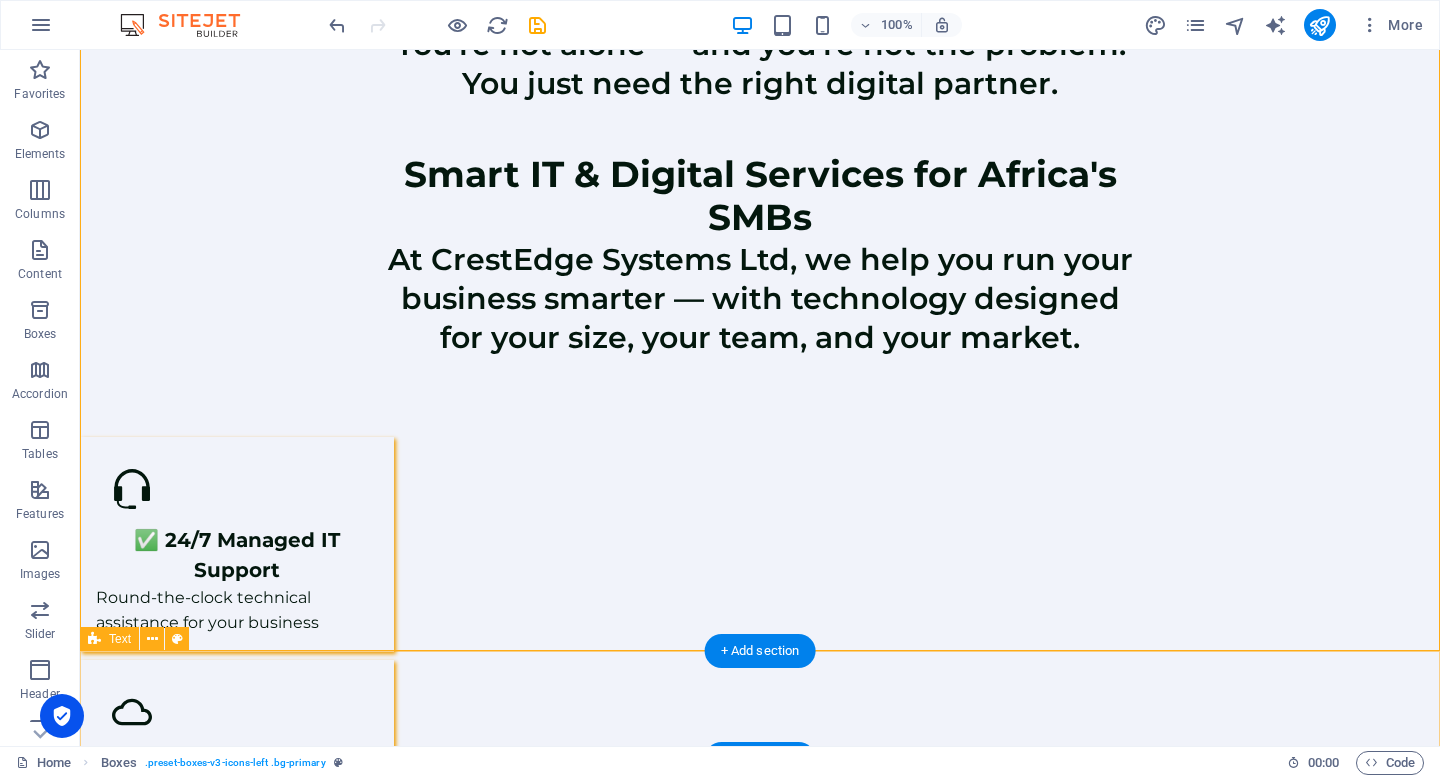 scroll, scrollTop: 1674, scrollLeft: 0, axis: vertical 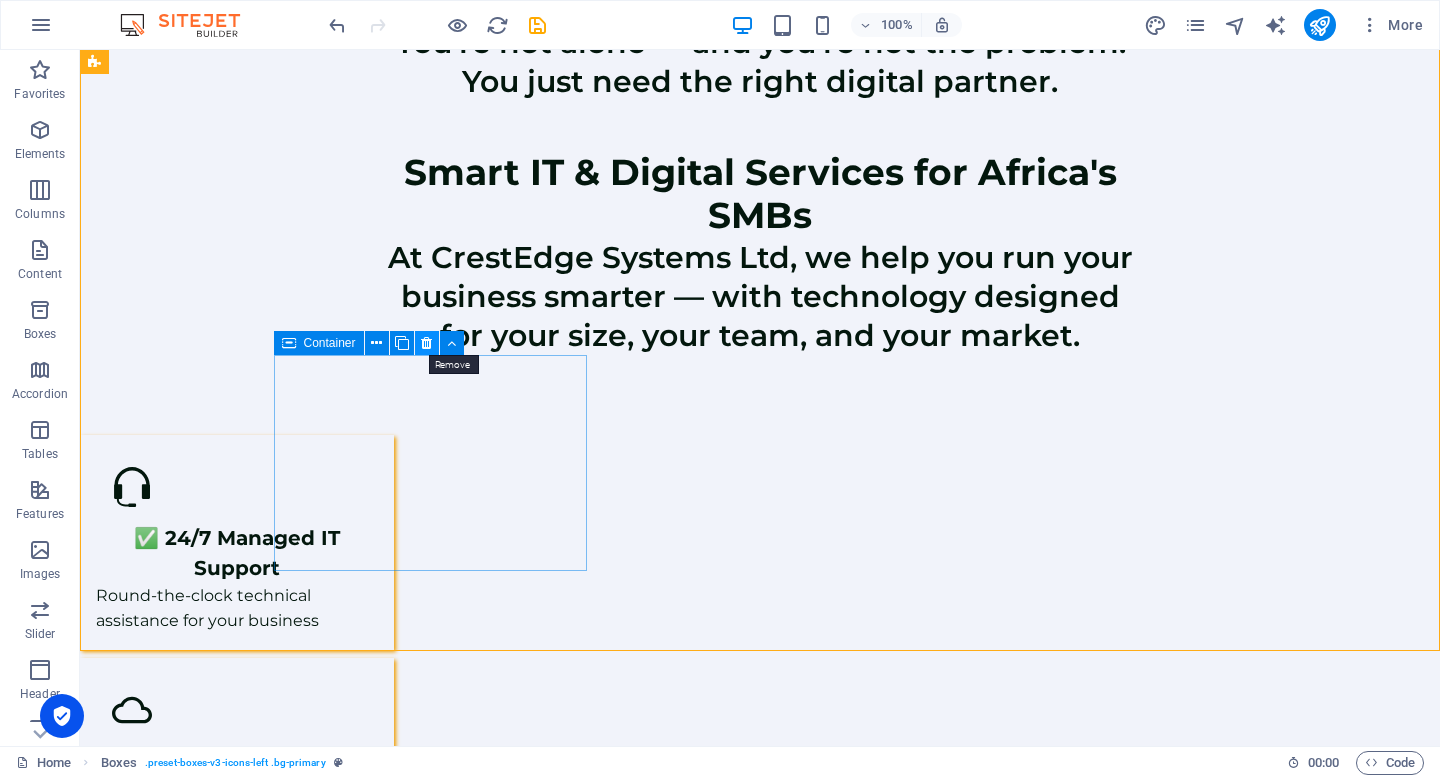 click at bounding box center [426, 343] 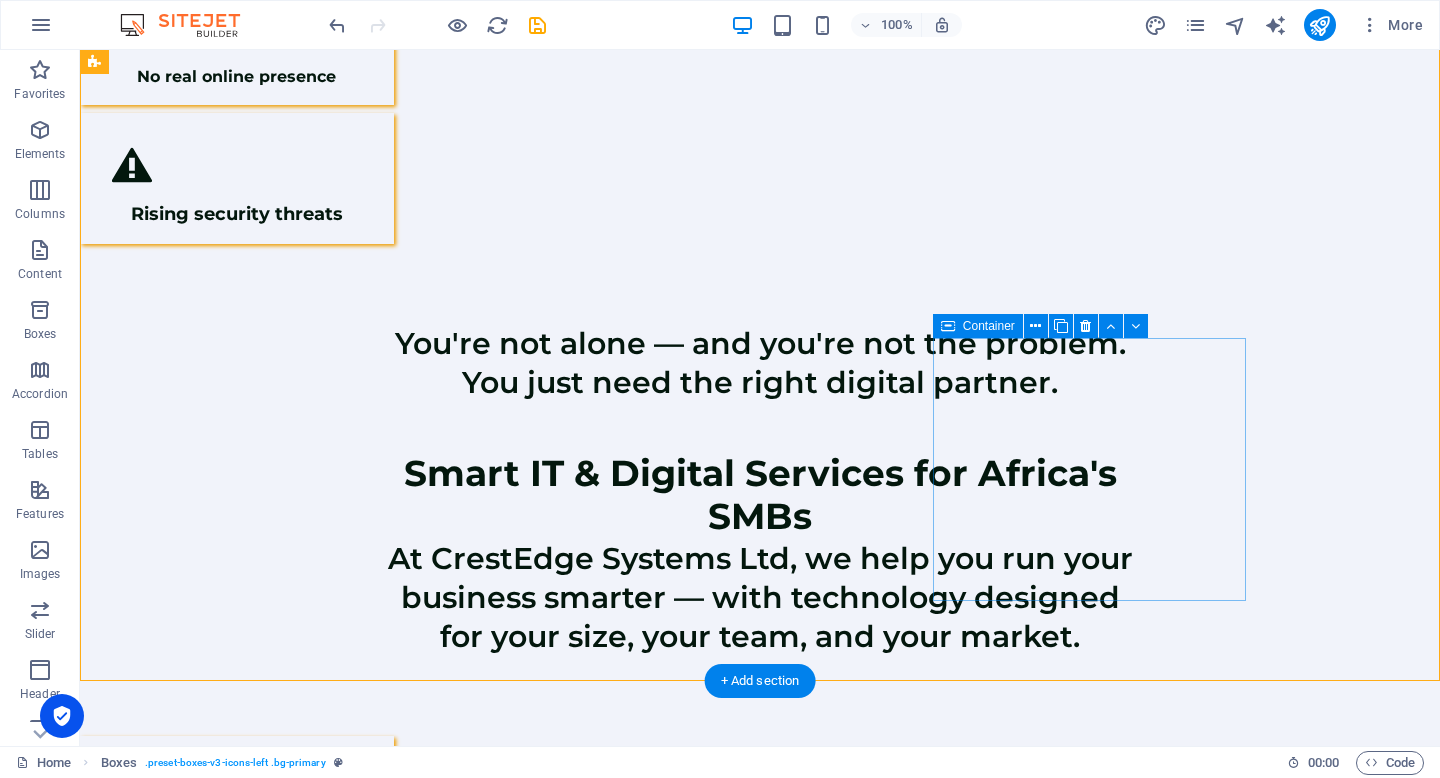 scroll, scrollTop: 1317, scrollLeft: 0, axis: vertical 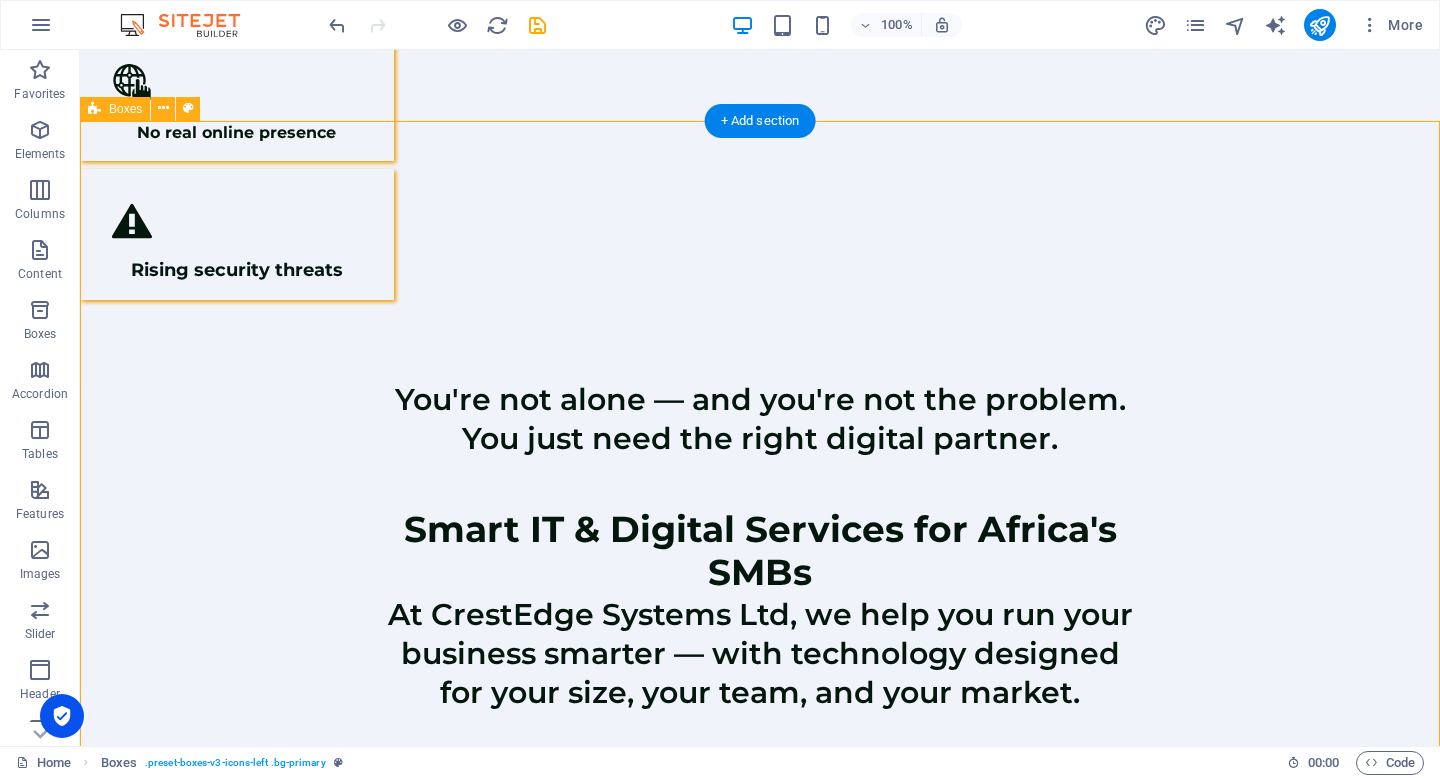 click on "✅ 24/7 Managed IT Support Round-the-clock technical assistance for your business ✅ Cloud Setup & Workflow Automation Streamline operations with cloud-based automation ✅ Affordable IT Supplies Laptops, POS systems, and software solutions .fa-secondary{opacity:.4} ✅ Cybersecurity Protection Comprehensive security for your business data ✅ IT Consulting & Digital Strategy Expert guidance for your digital transformation ✅ Digital Marketing Professional web presence and local SEO Business Website + Google Optimization✅ SEO & Lead Generation Tools" at bounding box center [760, 1466] 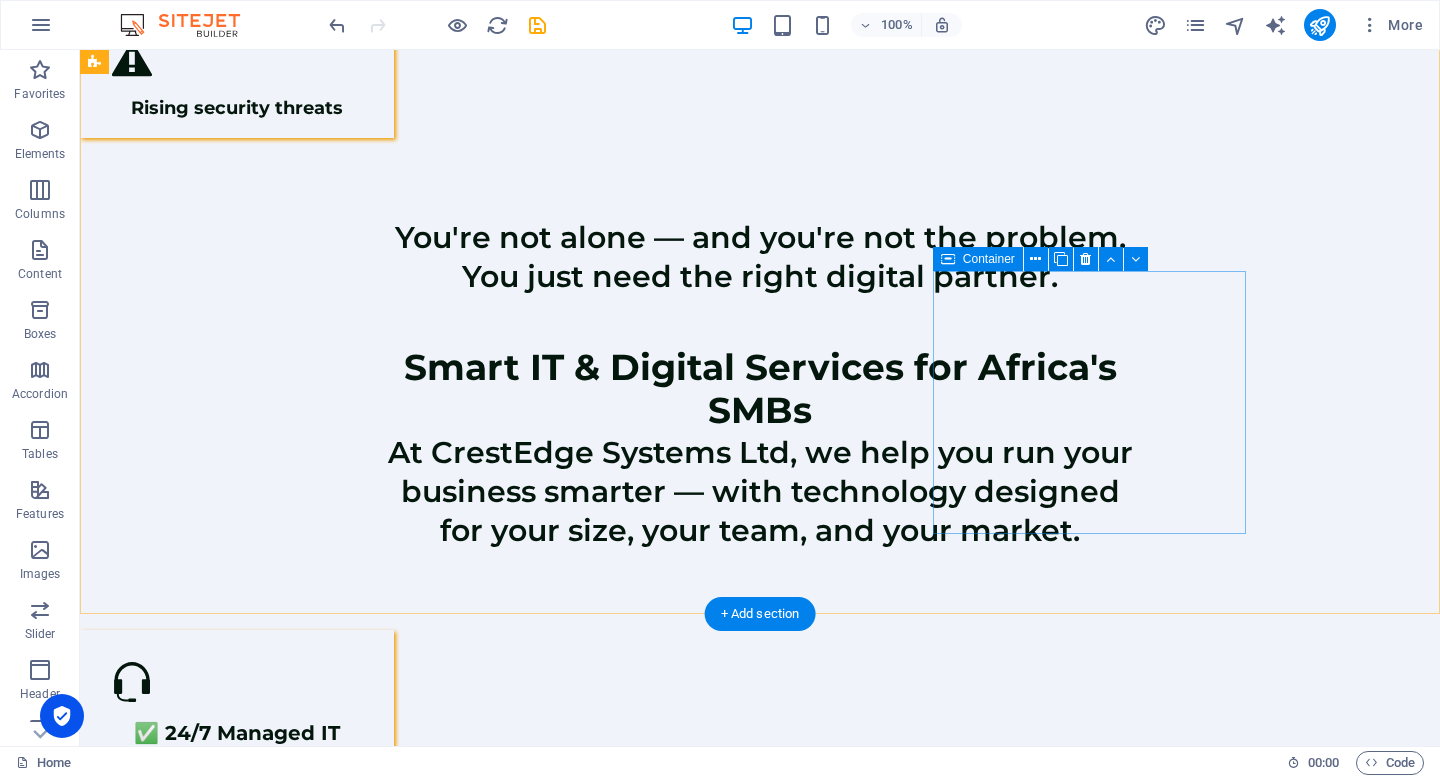 scroll, scrollTop: 1484, scrollLeft: 0, axis: vertical 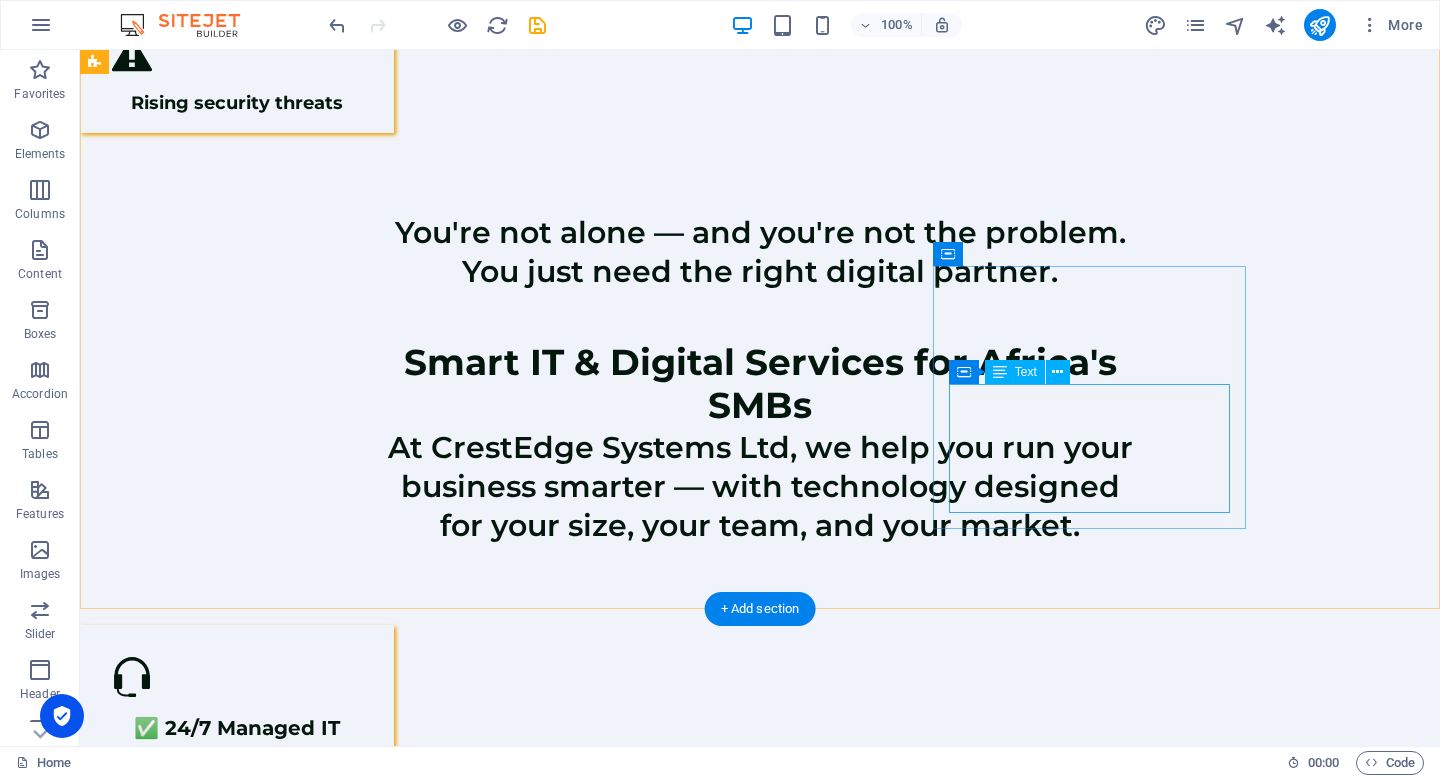 click on "Professional web presence and local SEO Business Website + Google Optimization✅ SEO & Lead Generation Tools" at bounding box center [237, 1892] 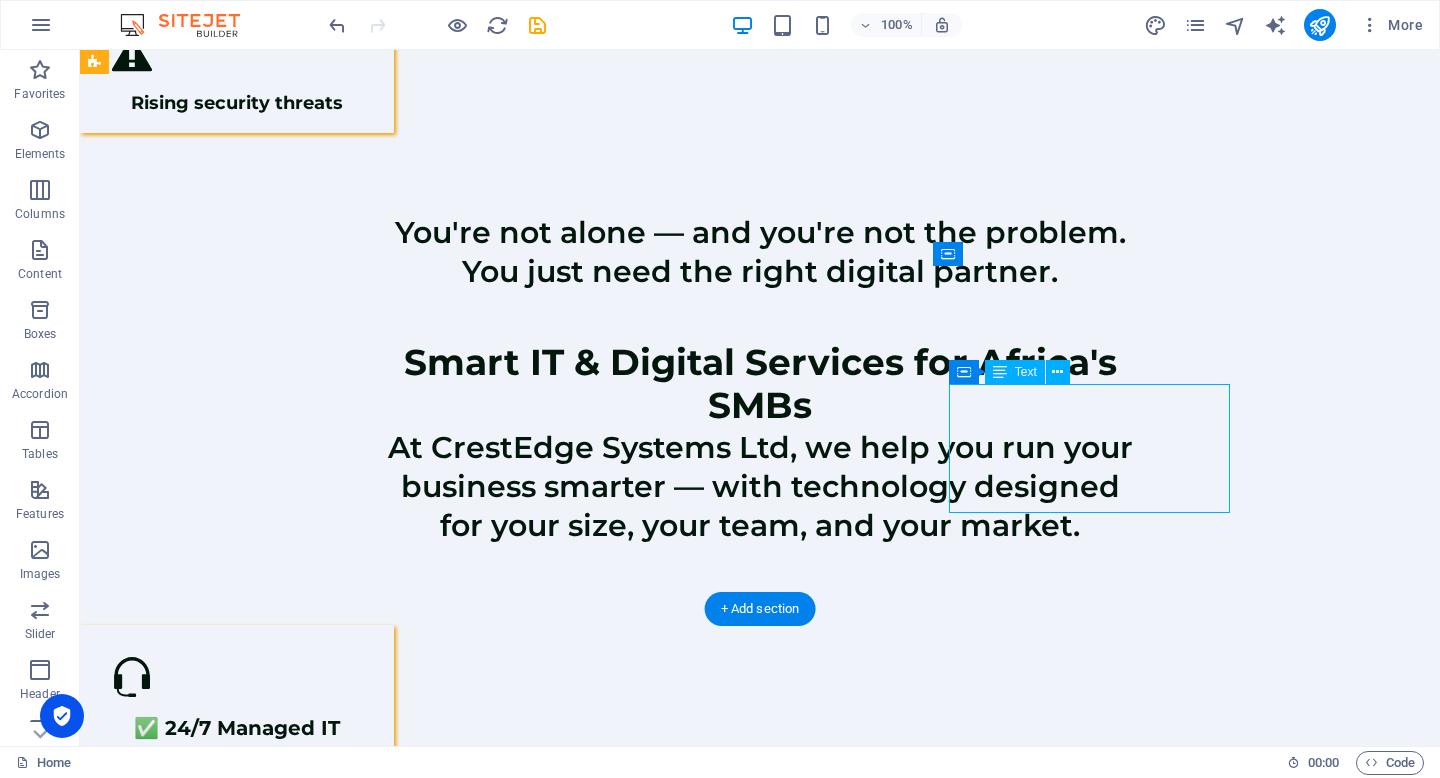 click on "Professional web presence and local SEO Business Website + Google Optimization✅ SEO & Lead Generation Tools" at bounding box center [237, 1892] 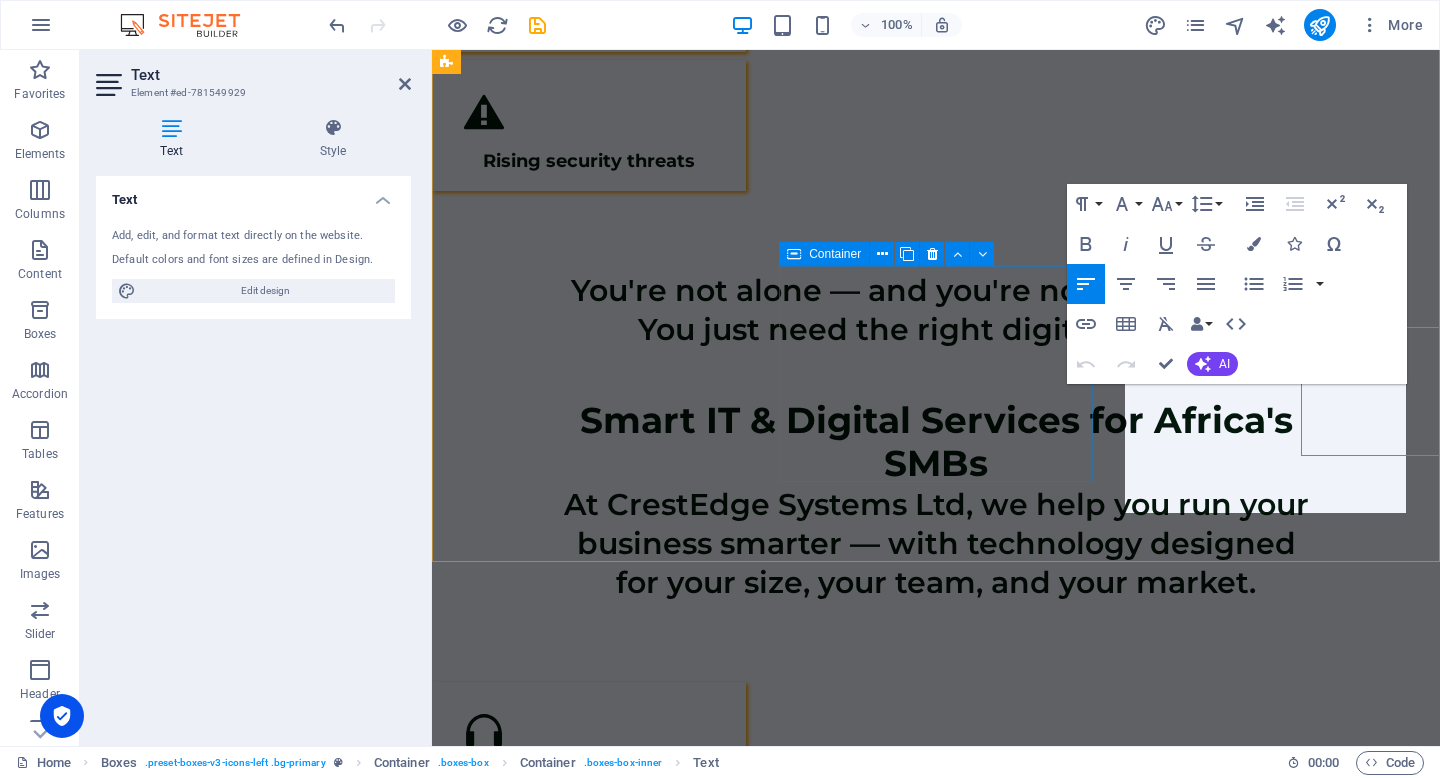 scroll, scrollTop: 1541, scrollLeft: 0, axis: vertical 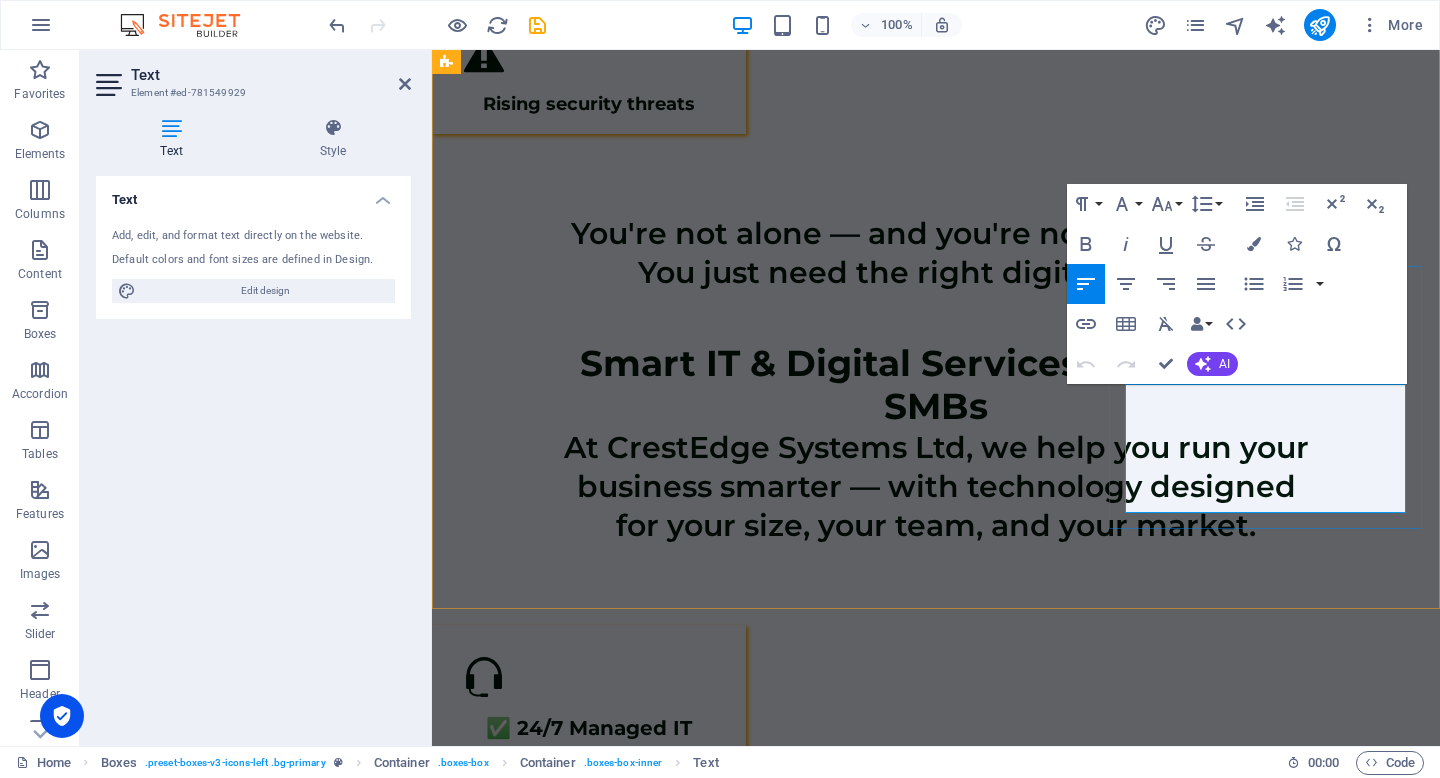 click on "Professional web presence and local SEO Business Website + Google Optimization✅ SEO & Lead Generation Tools" at bounding box center (589, 1893) 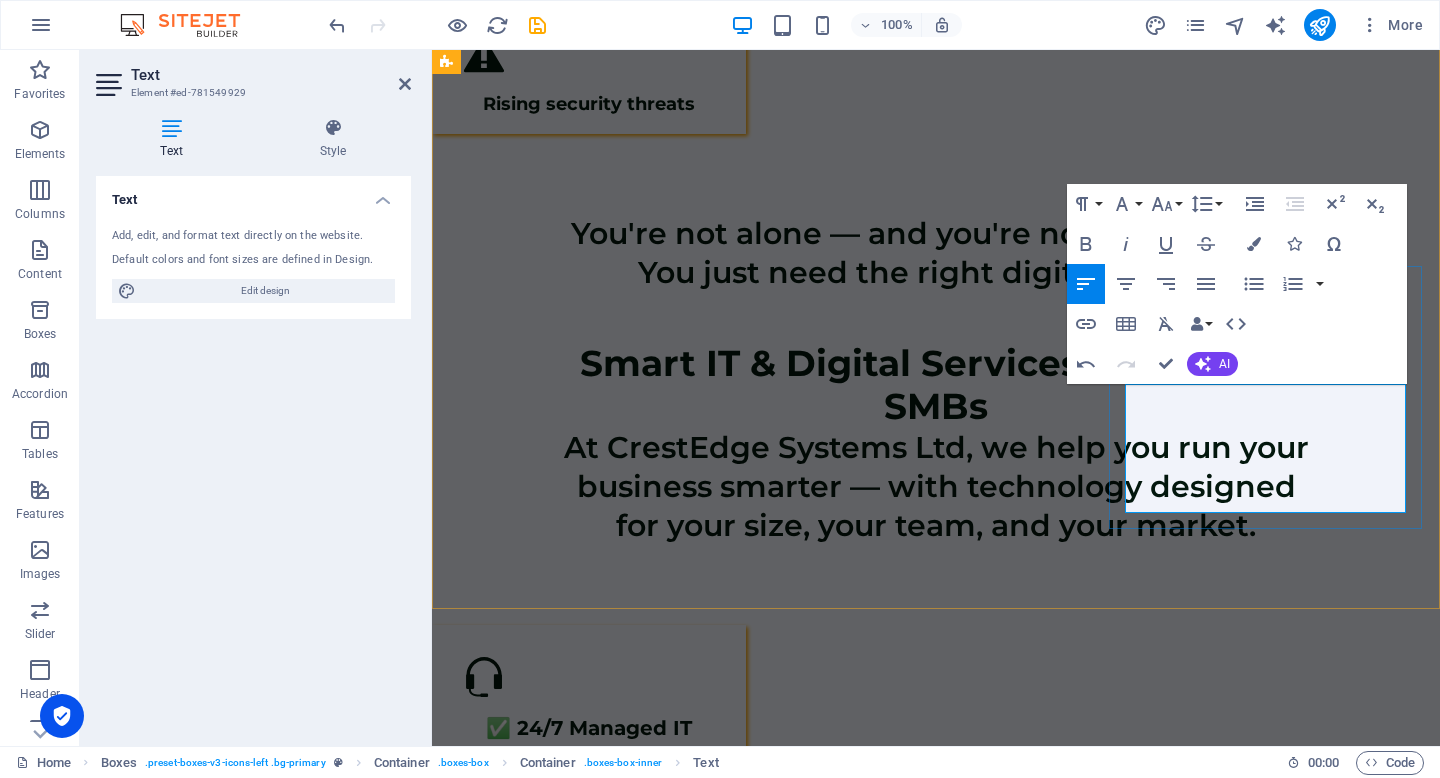 click on "Professional web presence and local SEO Business Website + Google Optimization SEO & Lead Generation Tools" at bounding box center (589, 1893) 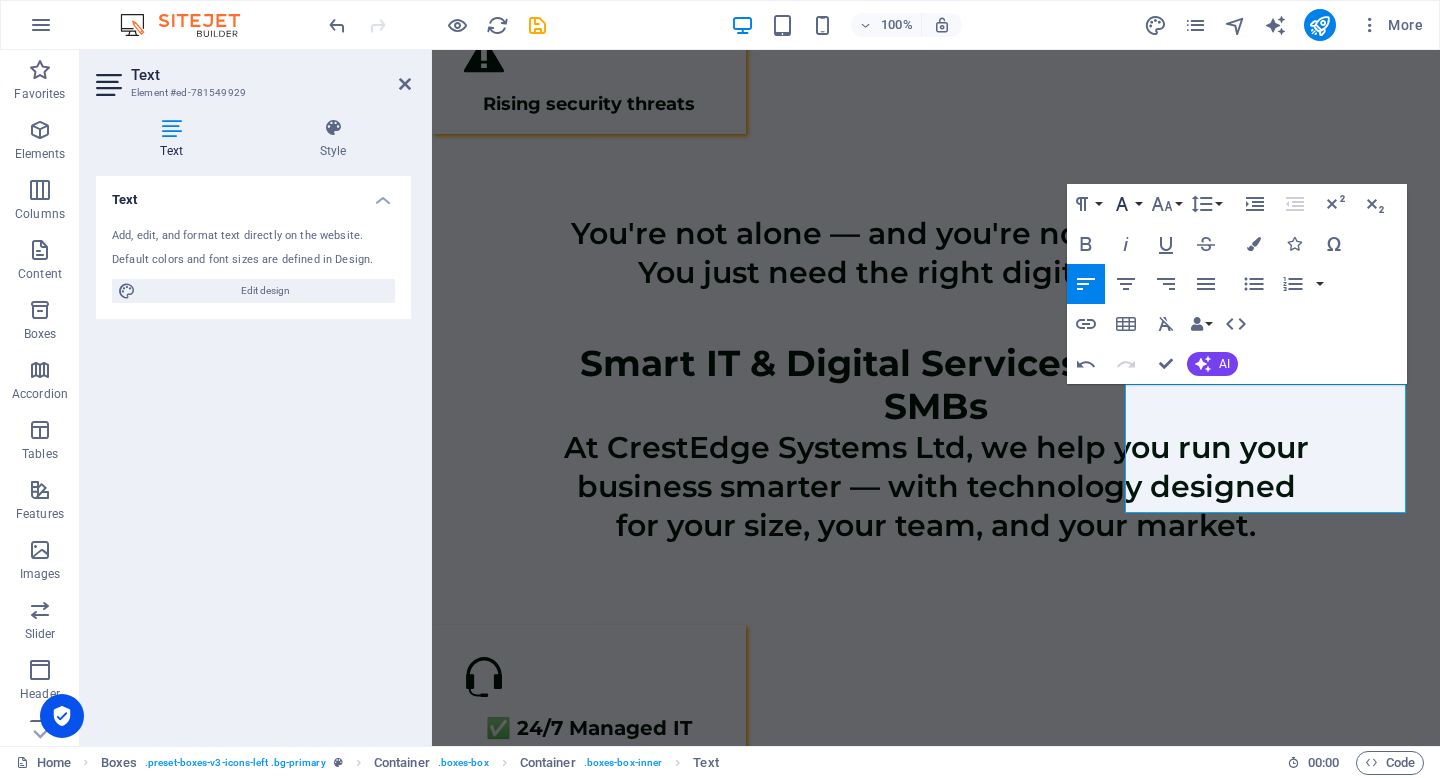 click on "Font Family" at bounding box center (1126, 204) 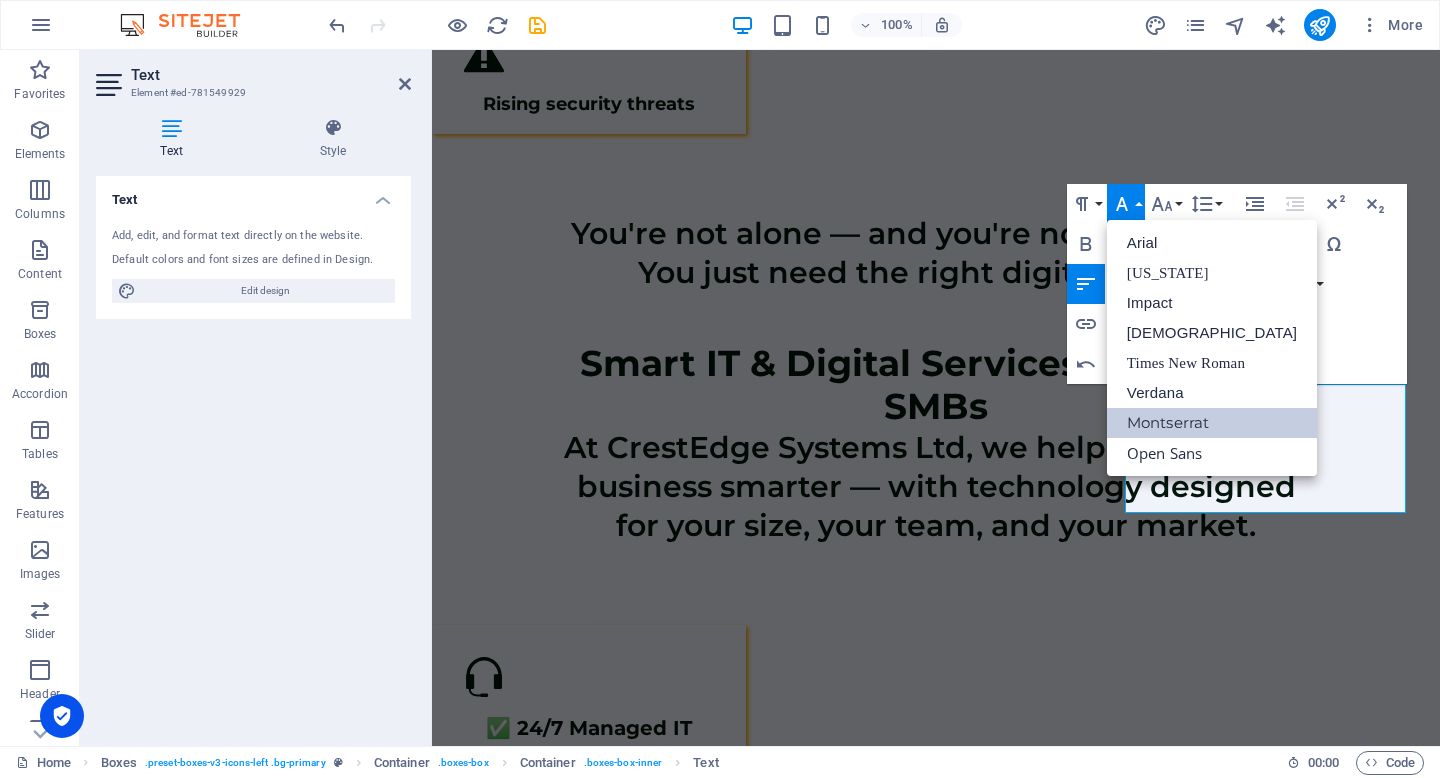 scroll, scrollTop: 0, scrollLeft: 0, axis: both 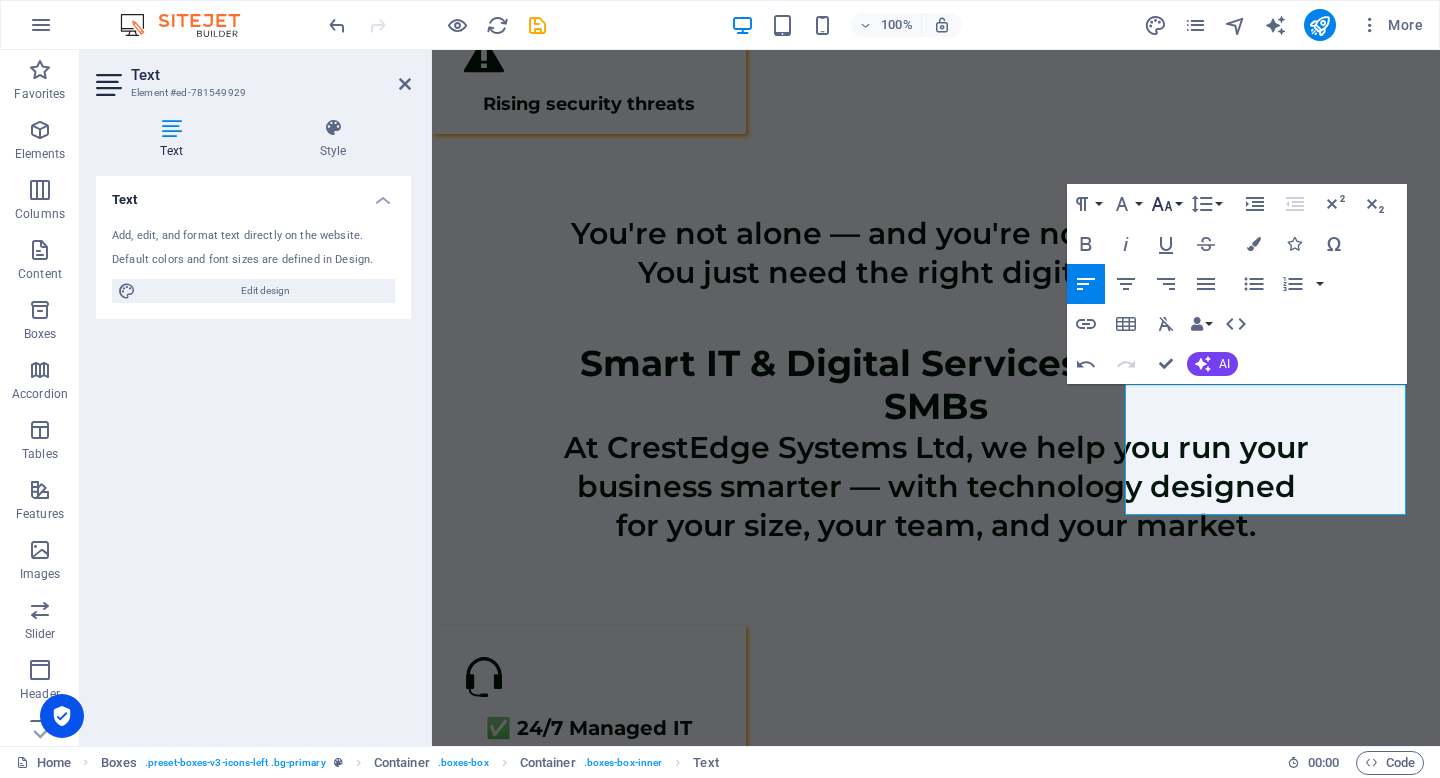 click on "Font Size" at bounding box center (1166, 204) 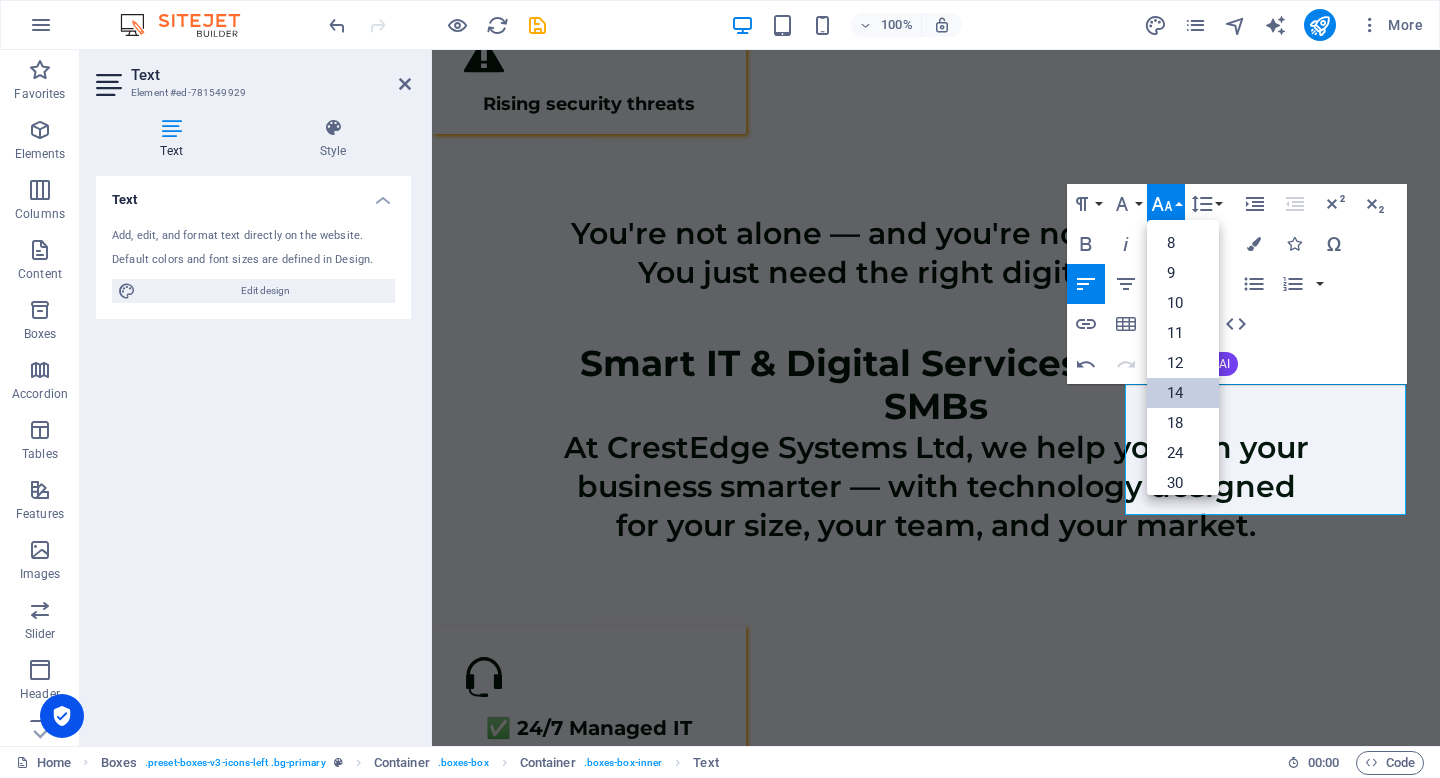 click on "14" at bounding box center [1183, 393] 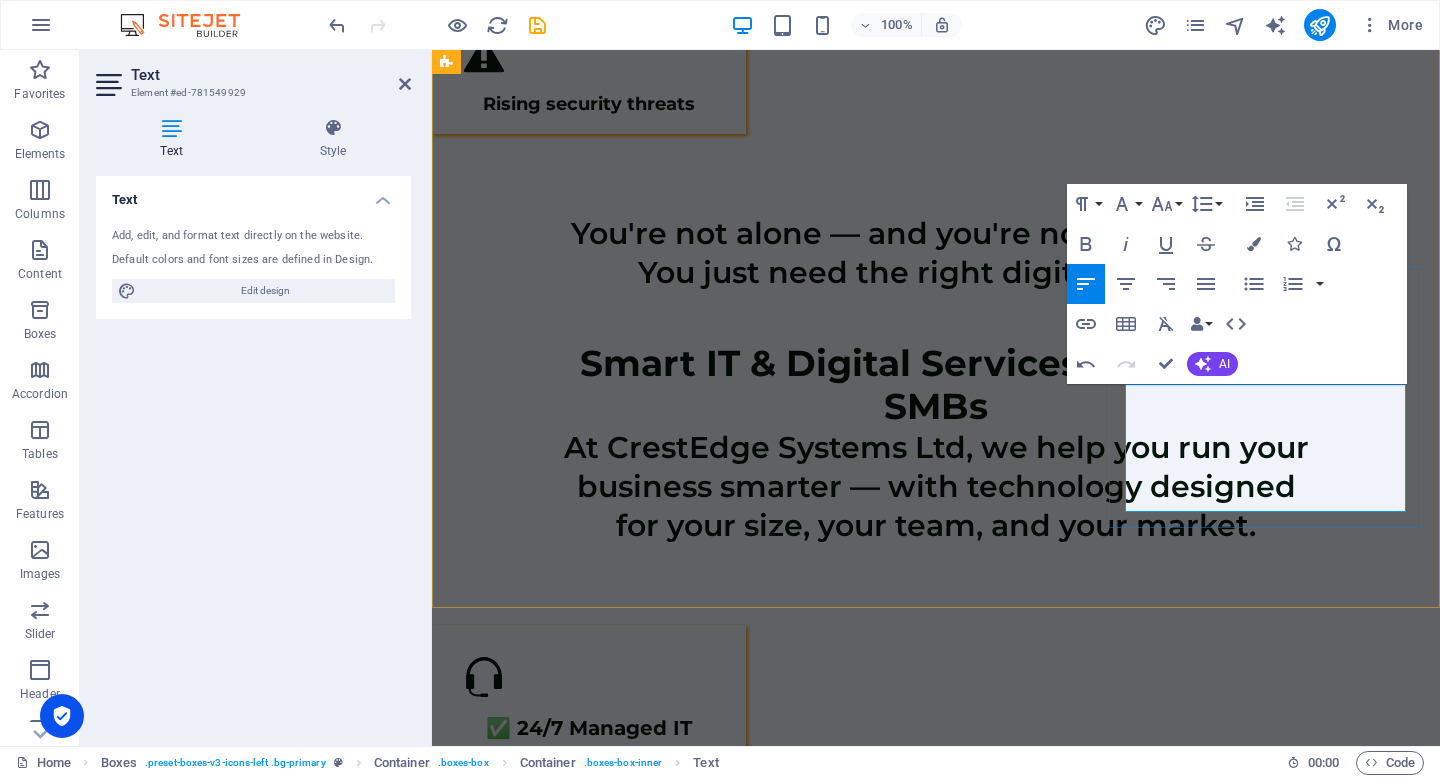 click on "Professional web presence and local SEO Business Website + Google Optimization SEO & Lead Generation Tools" at bounding box center (589, 1893) 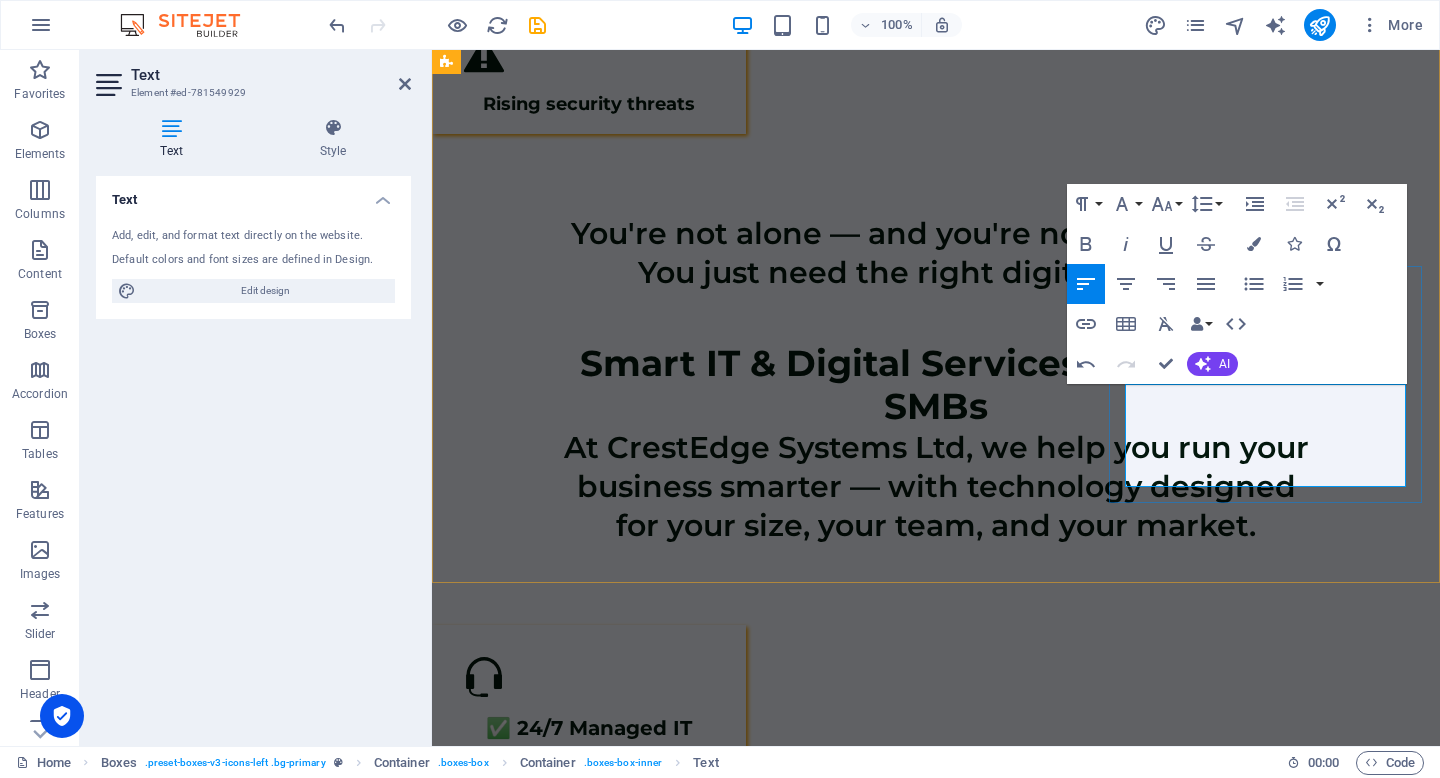click on "Professional web presence and local SEO,  Business Website + Google Optimization SEO & Lead Generation Tools" at bounding box center (574, 1880) 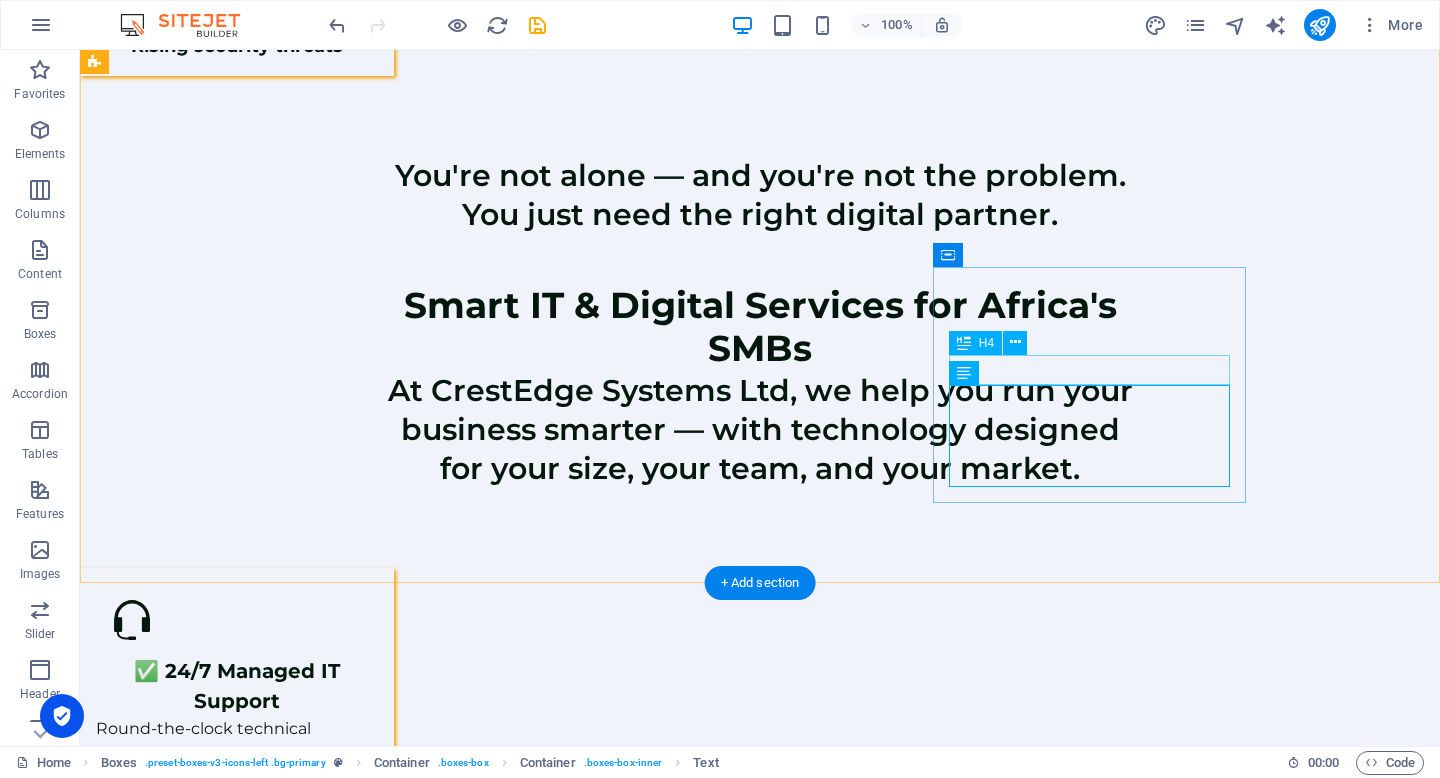 scroll, scrollTop: 1483, scrollLeft: 0, axis: vertical 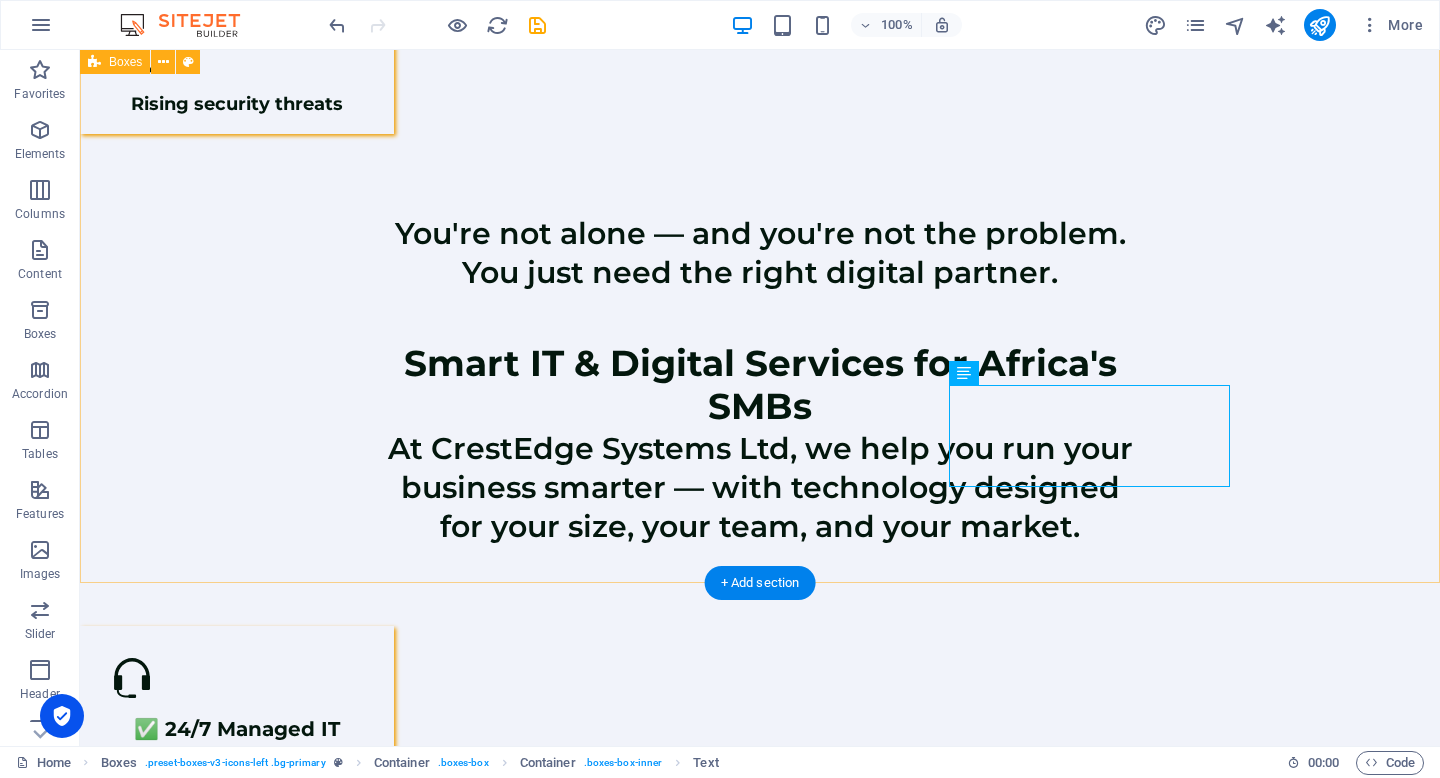 click on "✅ 24/7 Managed IT Support Round-the-clock technical assistance for your business ✅ Cloud Setup & Workflow Automation Streamline operations with cloud-based automation ✅ Affordable IT Supplies Laptops, POS systems, and software solutions .fa-secondary{opacity:.4} ✅ Cybersecurity Protection Comprehensive security for your business data ✅ IT Consulting & Digital Strategy Expert guidance for your digital transformation ✅ Digital Marketing Professional web presence and local SEO, Business Website + Google Optimization, SEO & Lead Generation Tools" at bounding box center (760, 1287) 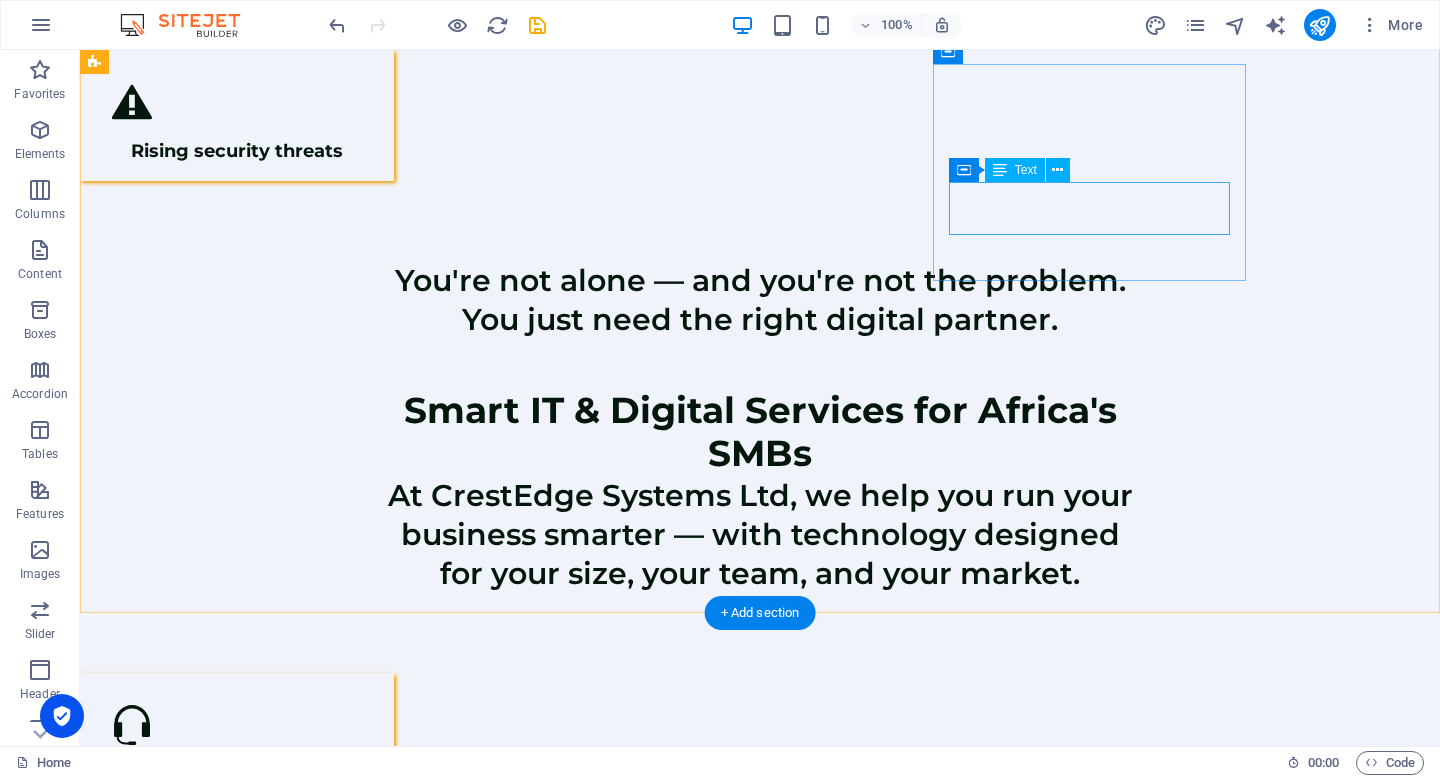scroll, scrollTop: 1453, scrollLeft: 0, axis: vertical 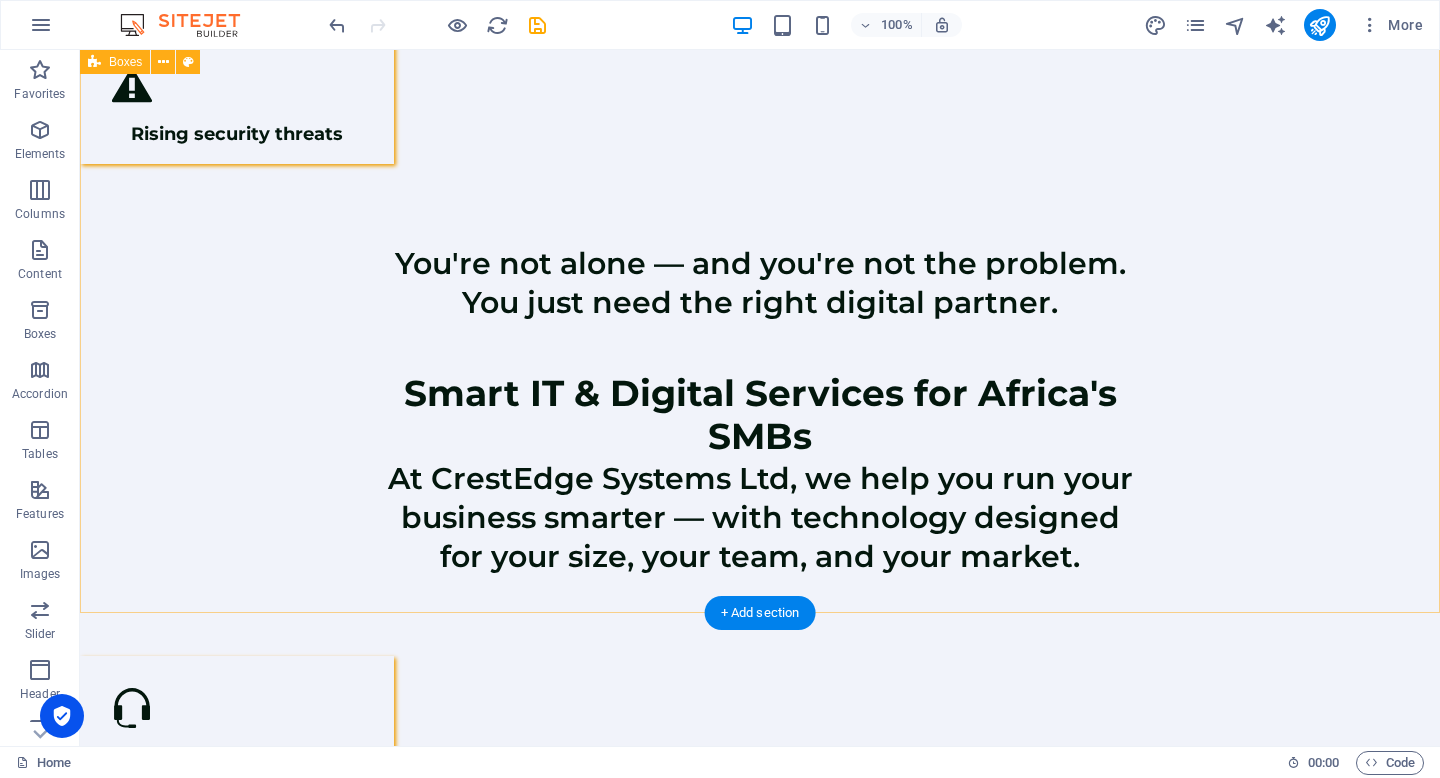 click on "✅ 24/7 Managed IT Support Round-the-clock technical assistance for your business ✅ Cloud Setup & Workflow Automation Streamline operations with cloud-based automation ✅ Affordable IT Supplies Laptops, POS systems, and software solutions .fa-secondary{opacity:.4} ✅ Cybersecurity Protection Comprehensive security for your business data ✅ IT Consulting & Digital Strategy Expert guidance for your digital transformation ✅ Digital Marketing Professional web presence and local SEO, Business Website + Google Optimization, SEO & Lead Generation Tools" at bounding box center [760, 1317] 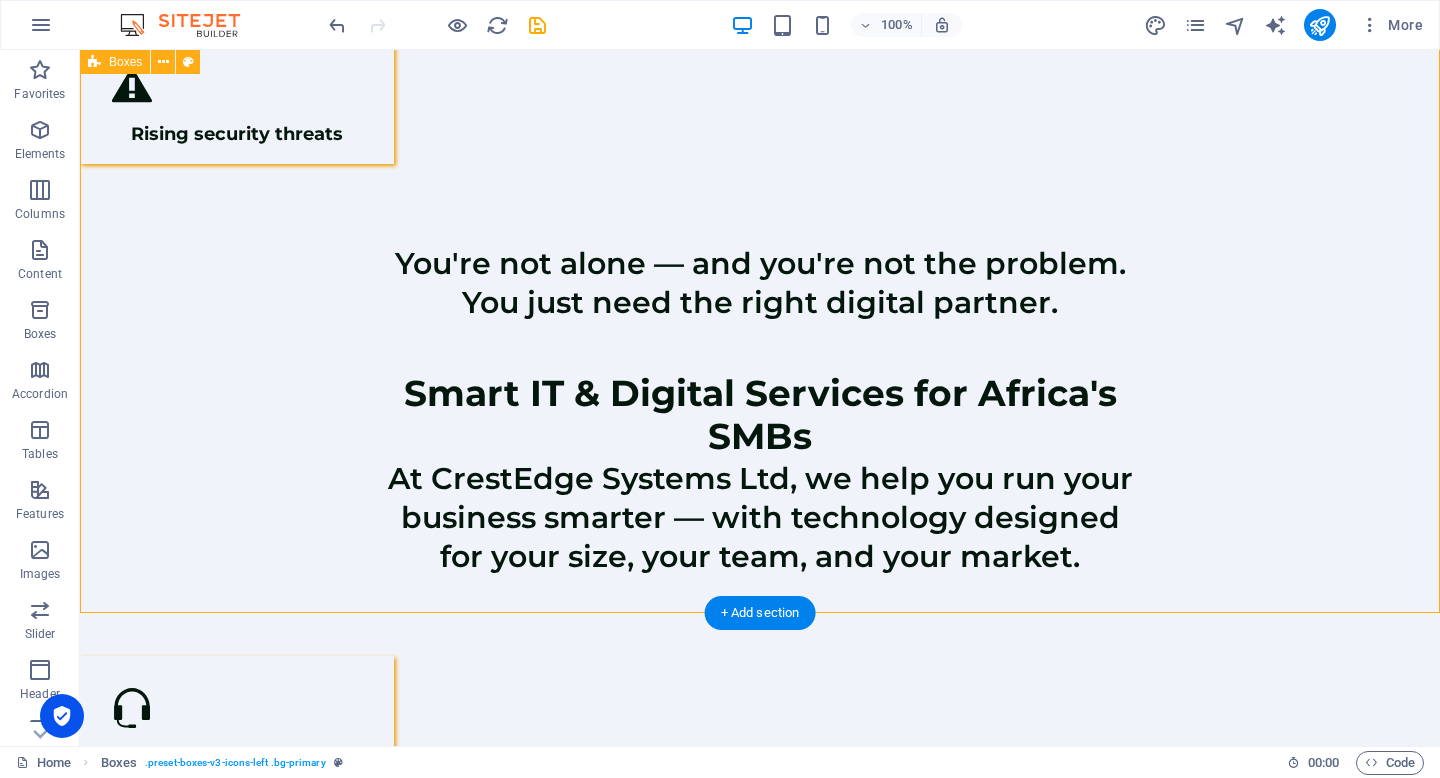 click on "✅ 24/7 Managed IT Support Round-the-clock technical assistance for your business ✅ Cloud Setup & Workflow Automation Streamline operations with cloud-based automation ✅ Affordable IT Supplies Laptops, POS systems, and software solutions .fa-secondary{opacity:.4} ✅ Cybersecurity Protection Comprehensive security for your business data ✅ IT Consulting & Digital Strategy Expert guidance for your digital transformation ✅ Digital Marketing Professional web presence and local SEO, Business Website + Google Optimization, SEO & Lead Generation Tools" at bounding box center (760, 1317) 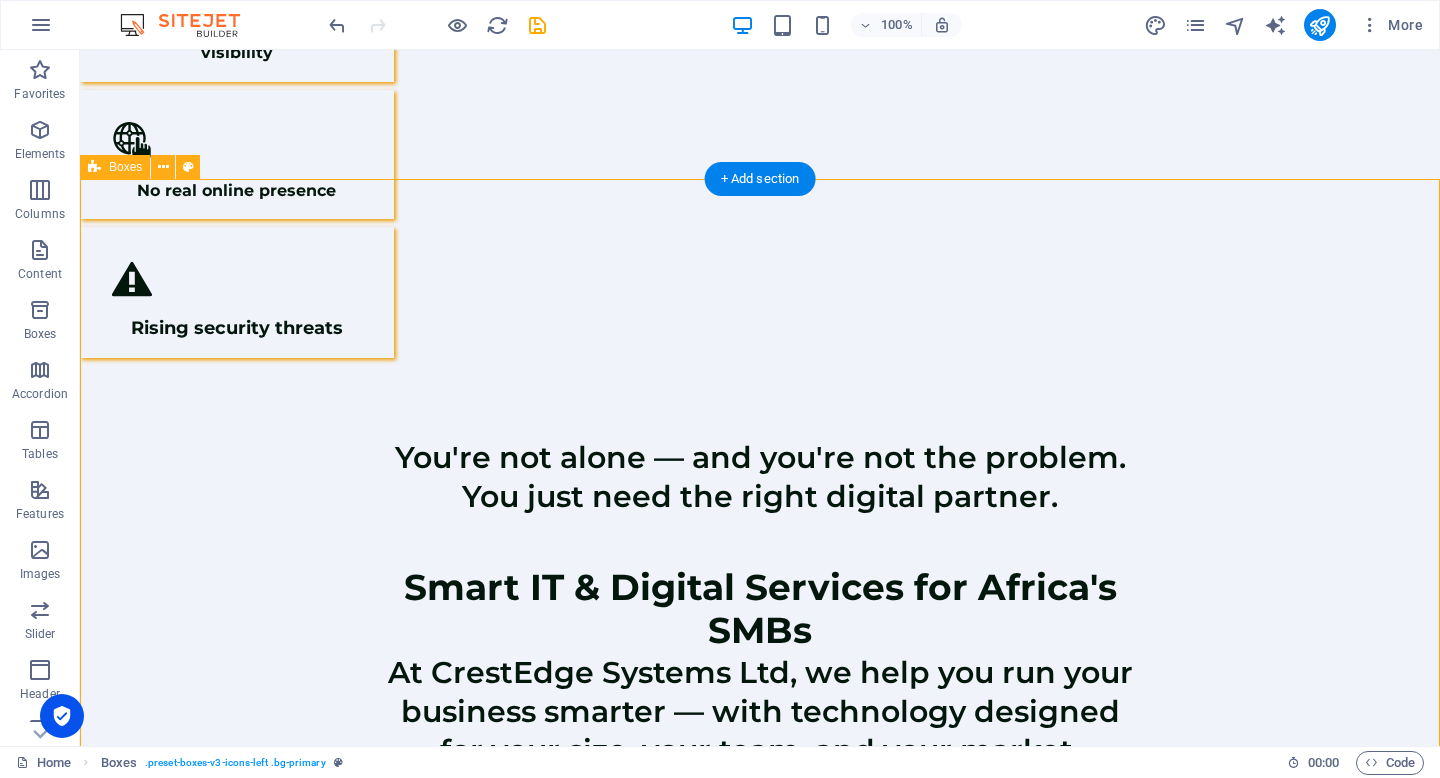 scroll, scrollTop: 1258, scrollLeft: 0, axis: vertical 